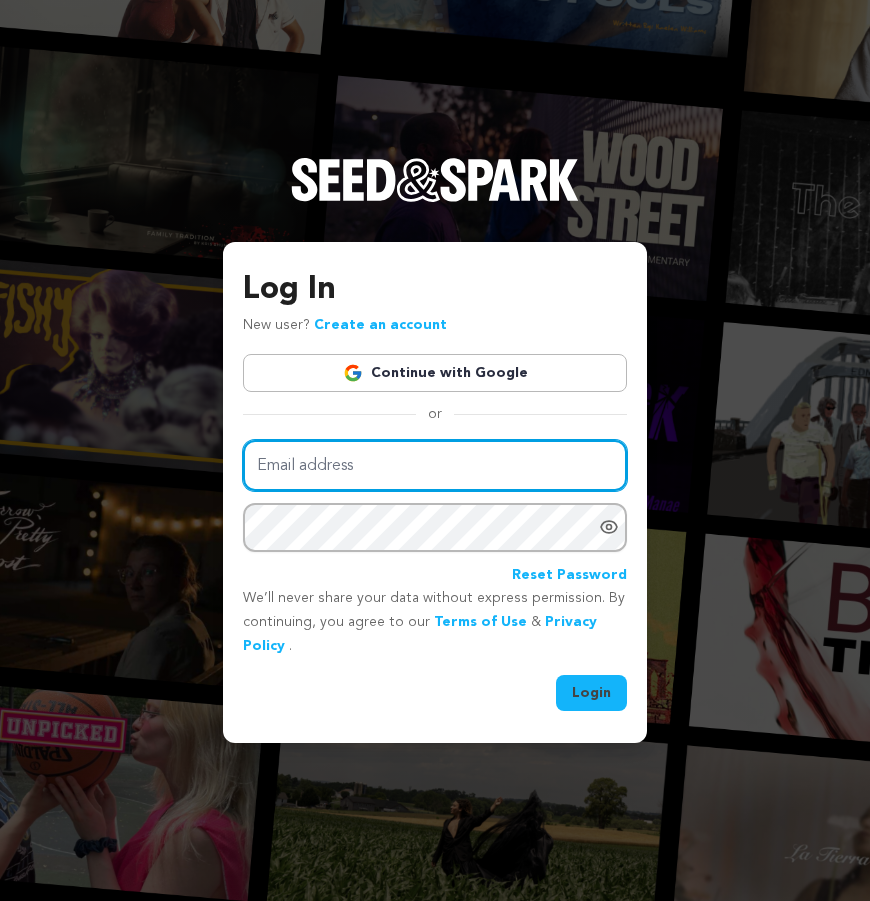 scroll, scrollTop: 0, scrollLeft: 0, axis: both 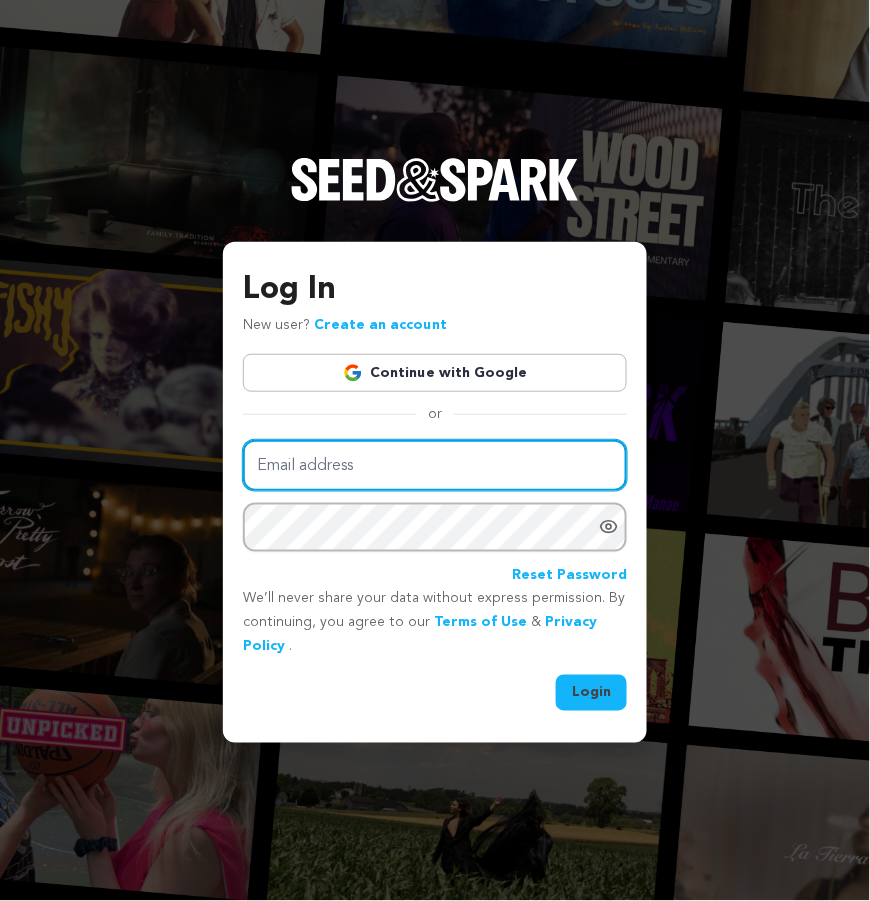 type on "aebeling2308bus@gmail.com" 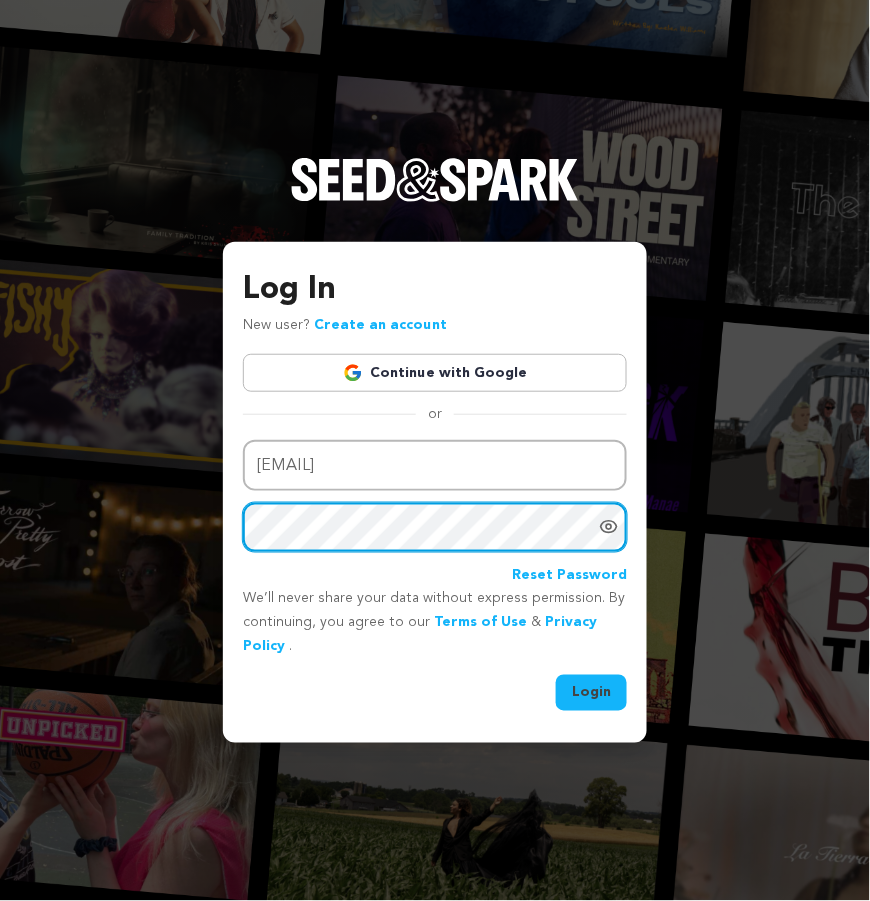 click on "Login" at bounding box center (591, 693) 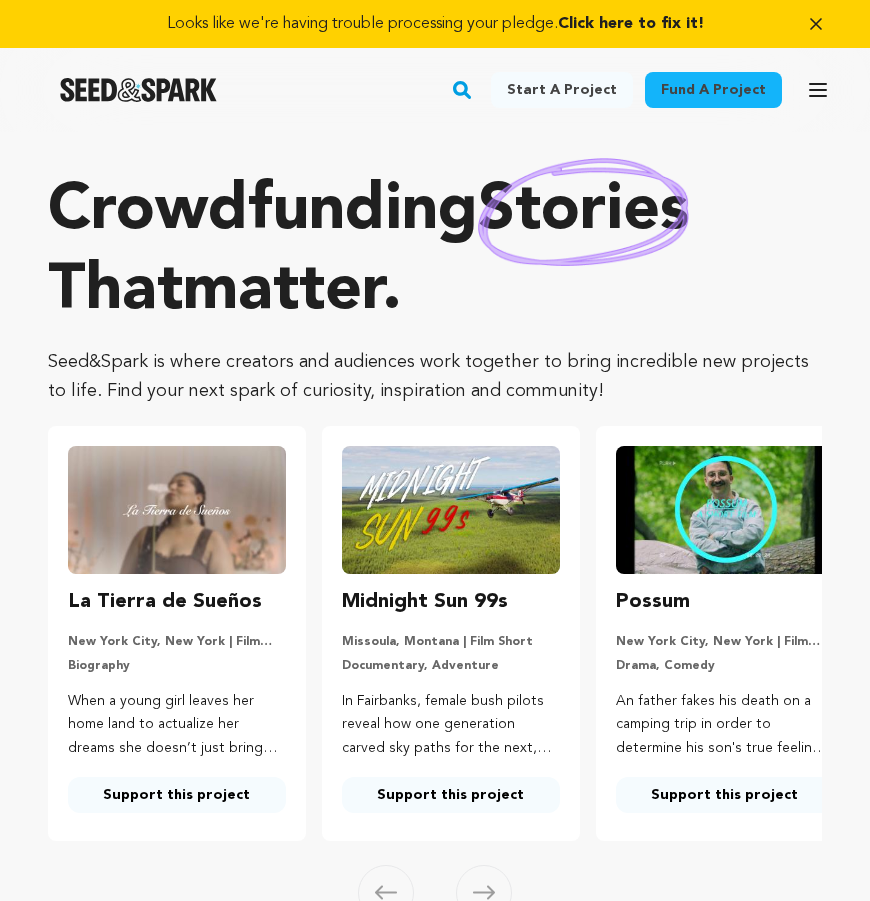 scroll, scrollTop: 0, scrollLeft: 0, axis: both 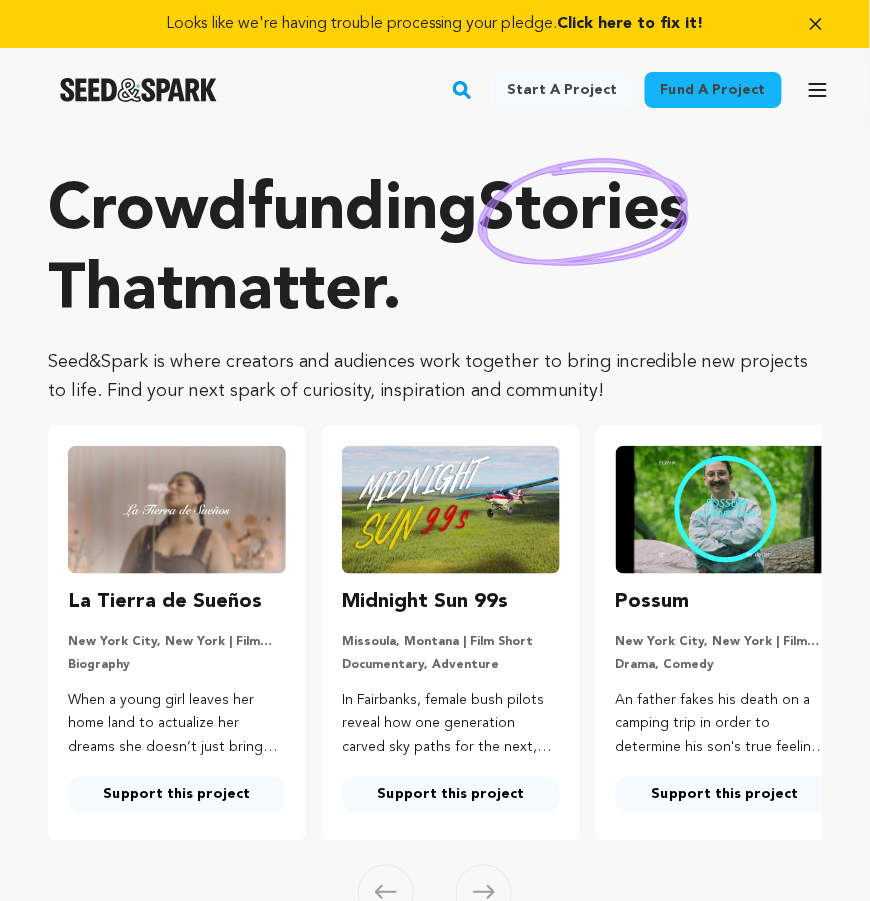 click on "Looks like we're having trouble processing your pledge.
Click here to fix it!" at bounding box center [435, 24] 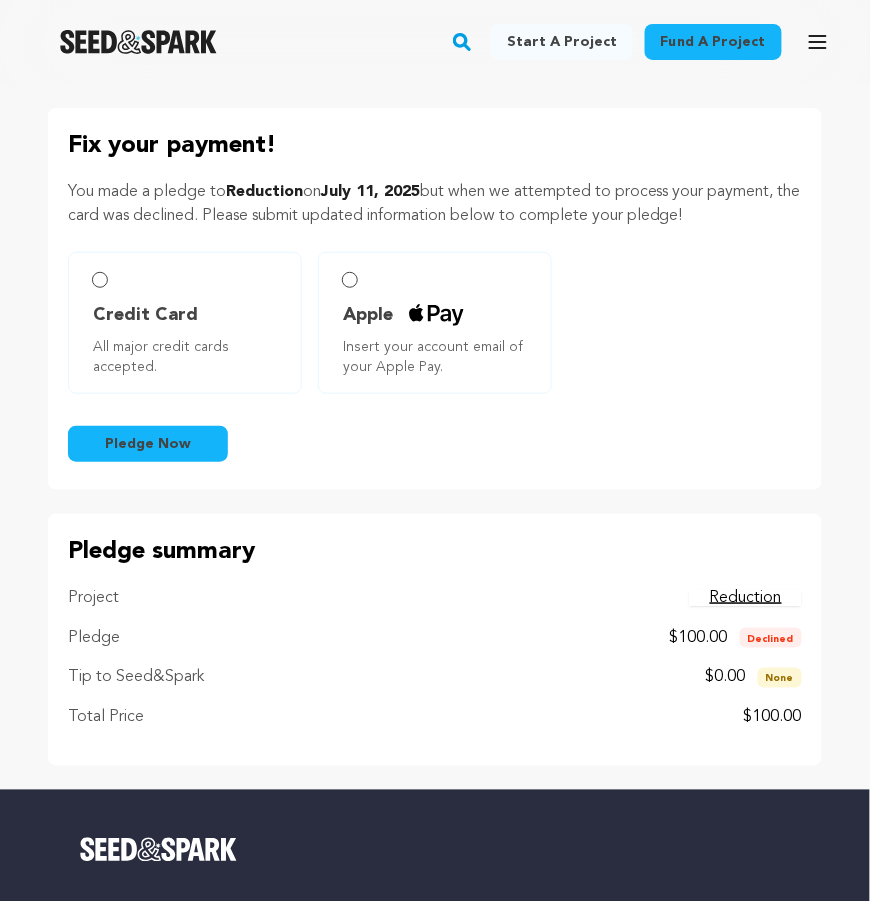 scroll, scrollTop: 0, scrollLeft: 0, axis: both 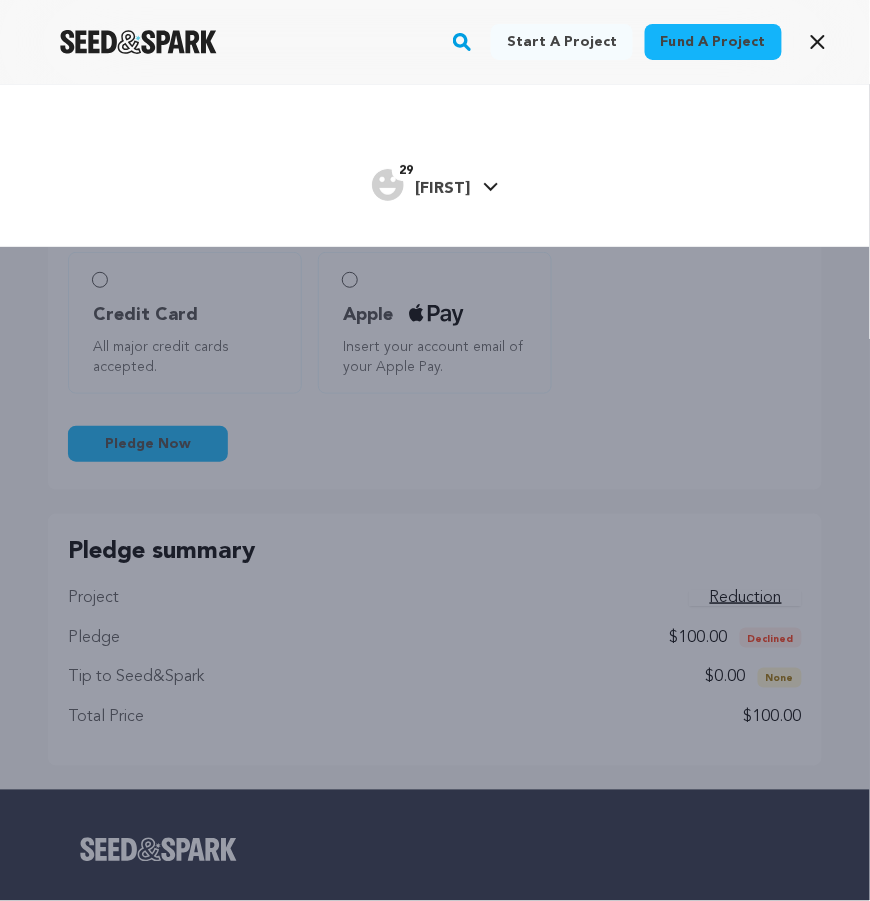click on "[FIRST]" at bounding box center (443, 189) 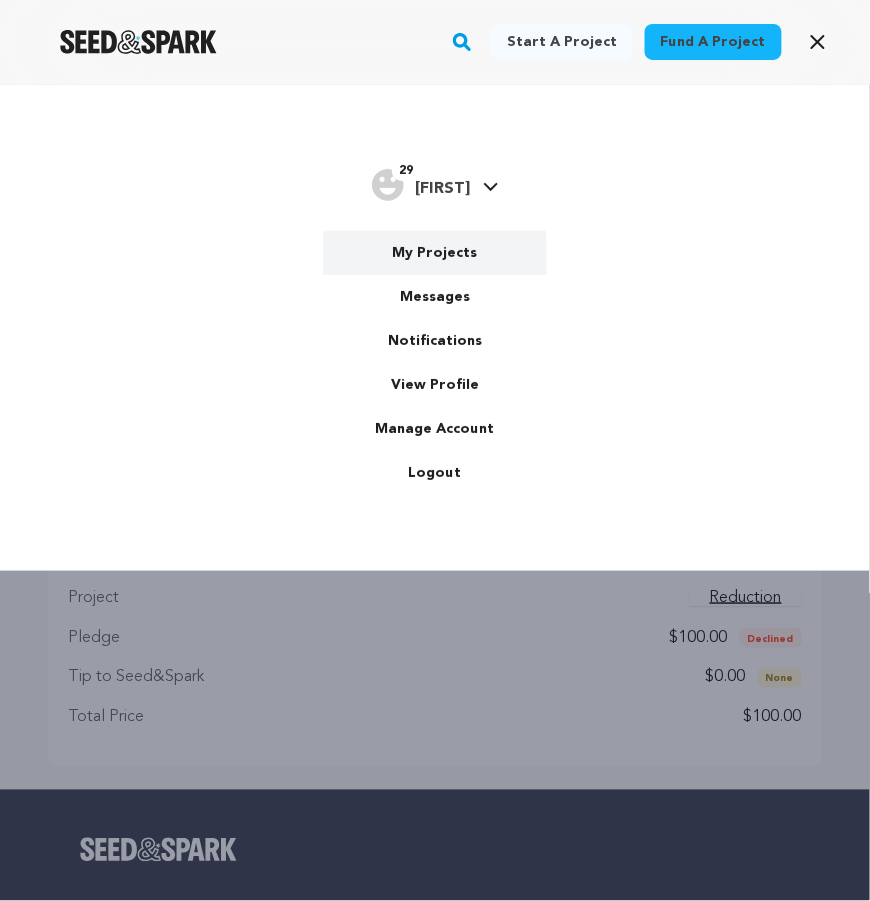 click on "My Projects" at bounding box center (435, 253) 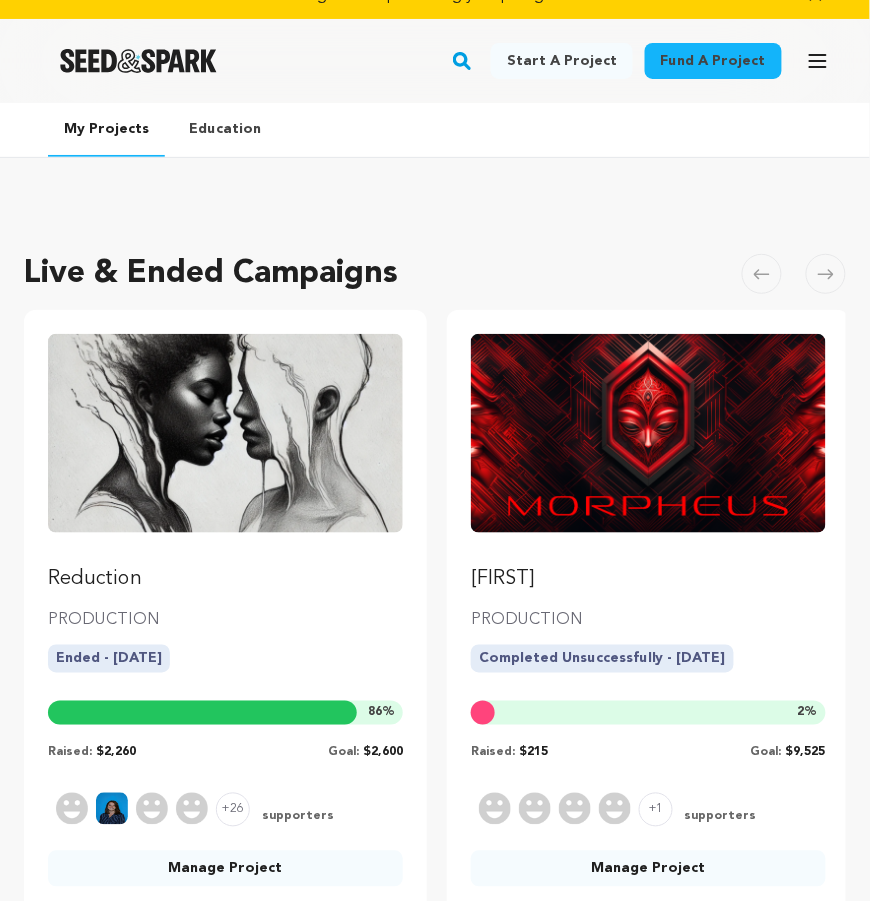 scroll, scrollTop: 32, scrollLeft: 0, axis: vertical 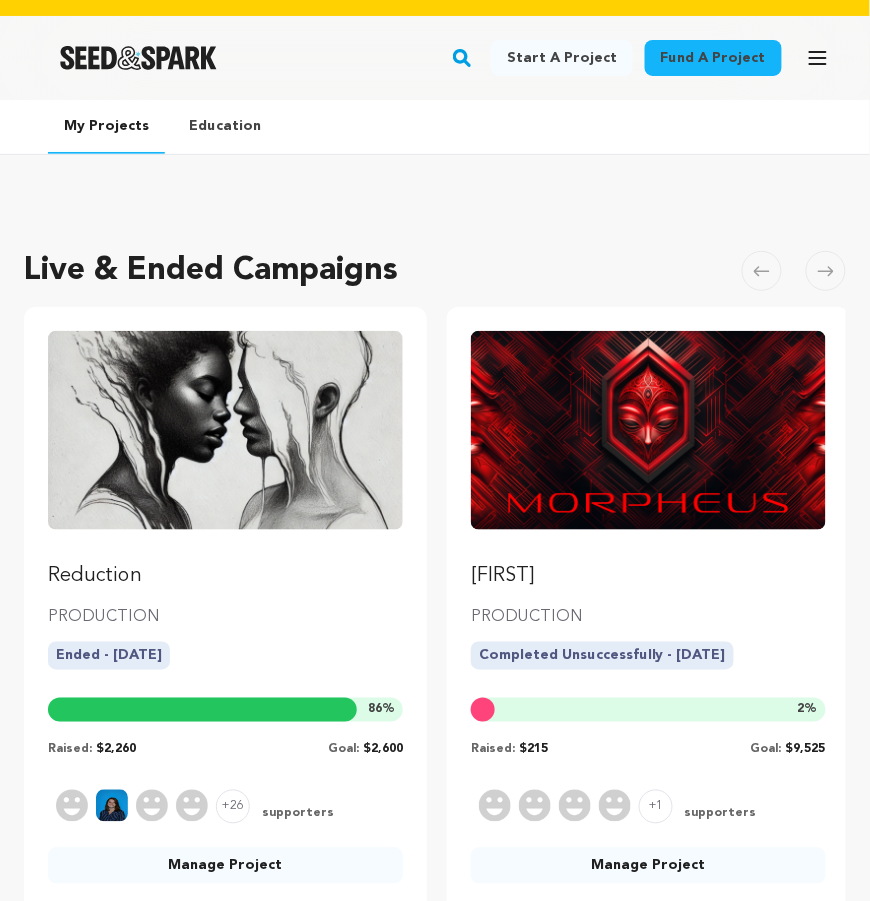 click on "Manage Project" at bounding box center [225, 866] 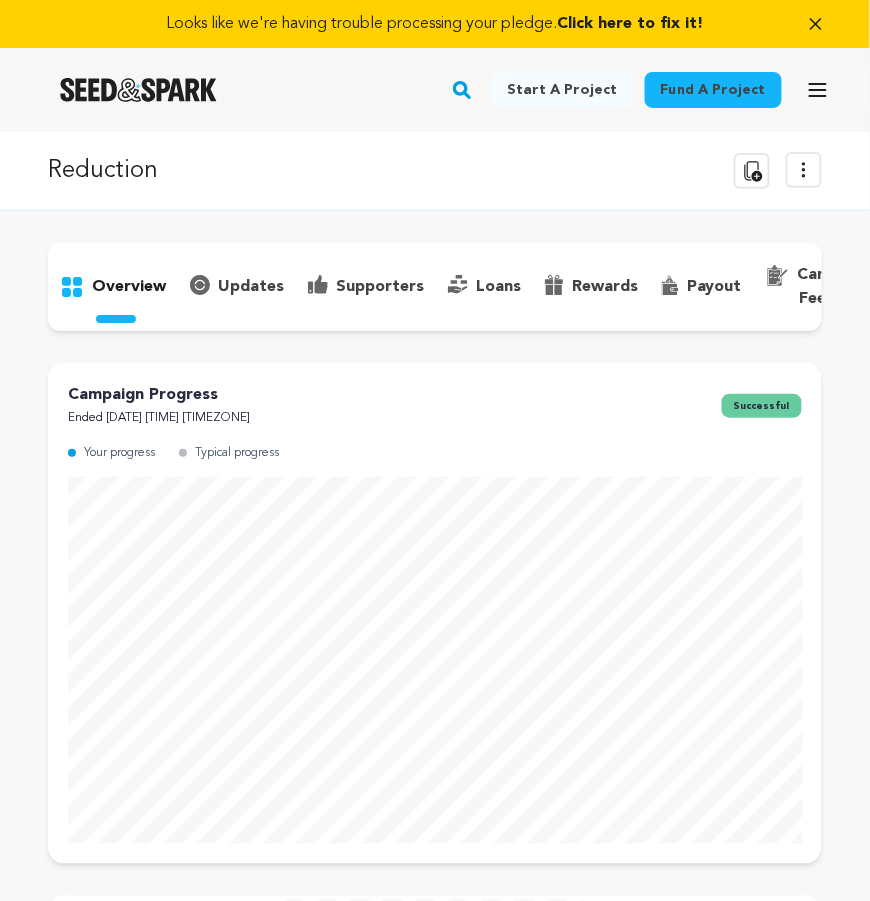 scroll, scrollTop: 0, scrollLeft: 0, axis: both 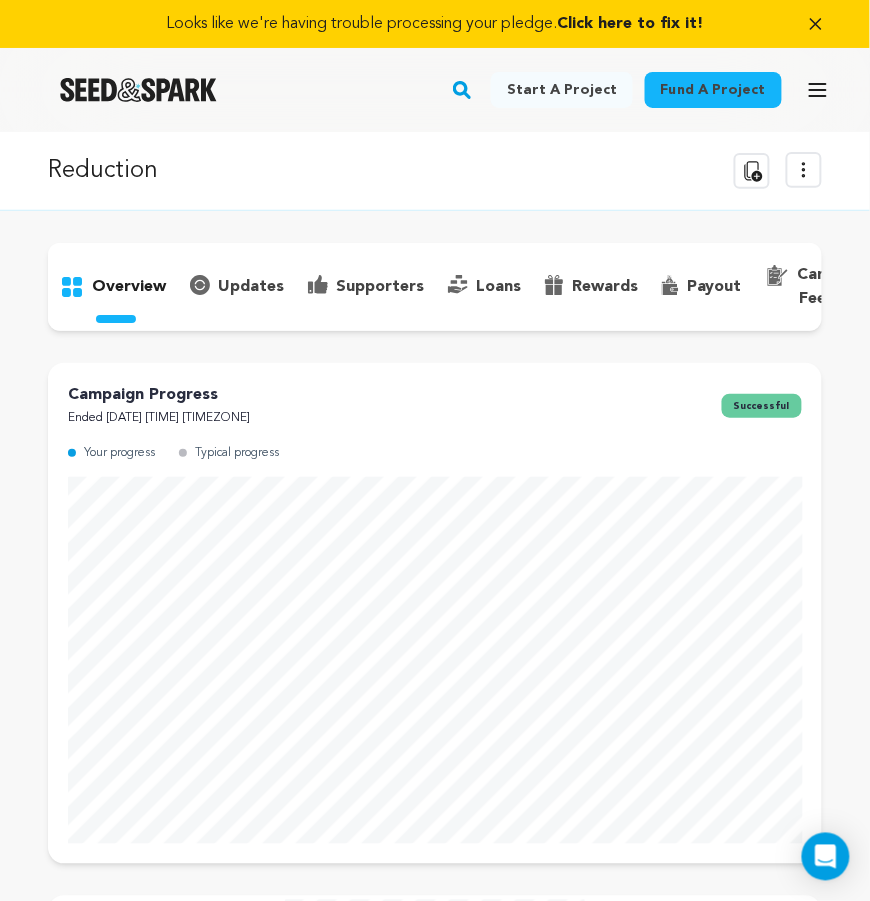 click on "payout" at bounding box center (714, 287) 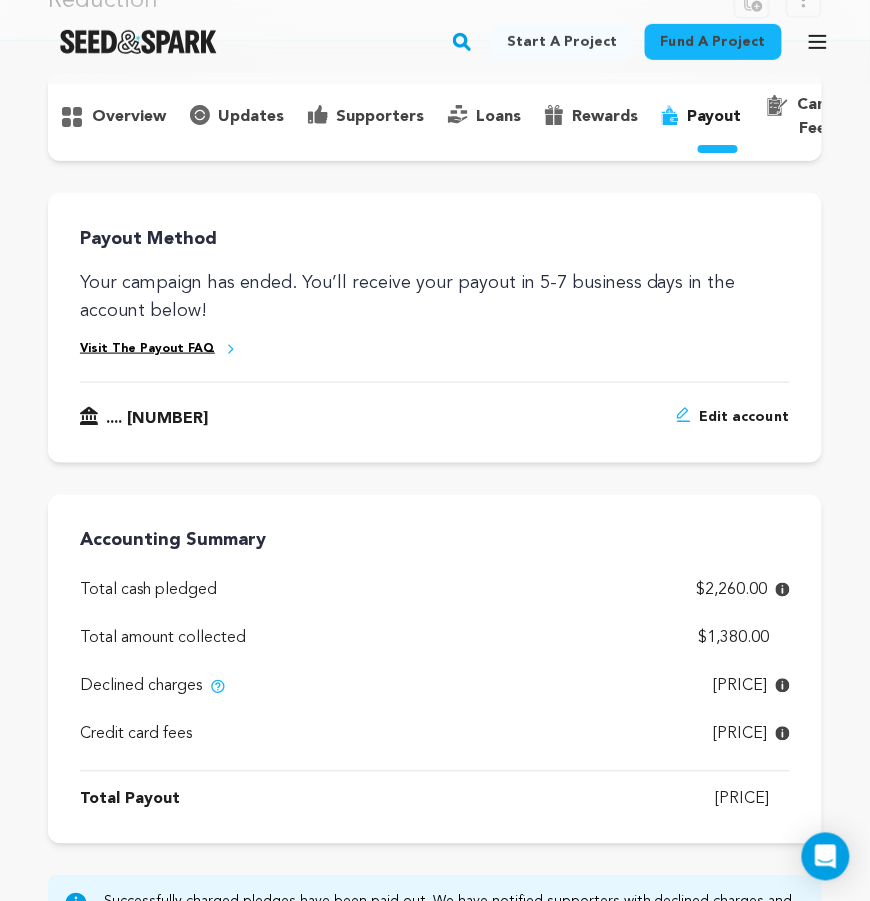 scroll, scrollTop: 173, scrollLeft: 0, axis: vertical 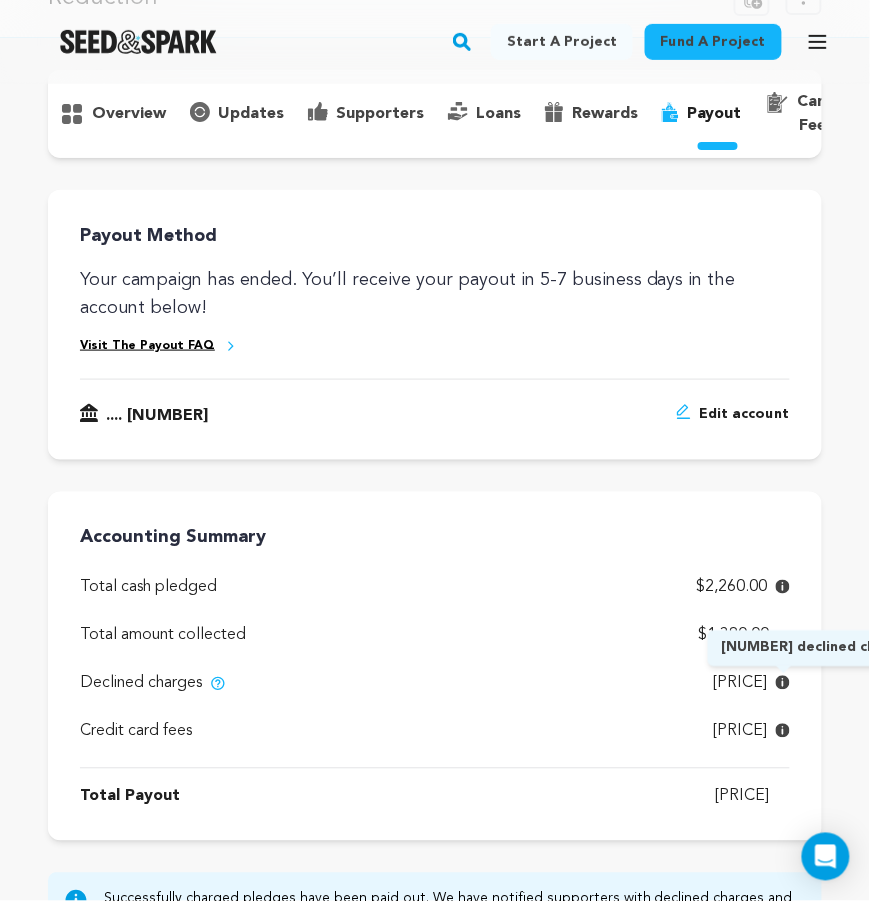 click 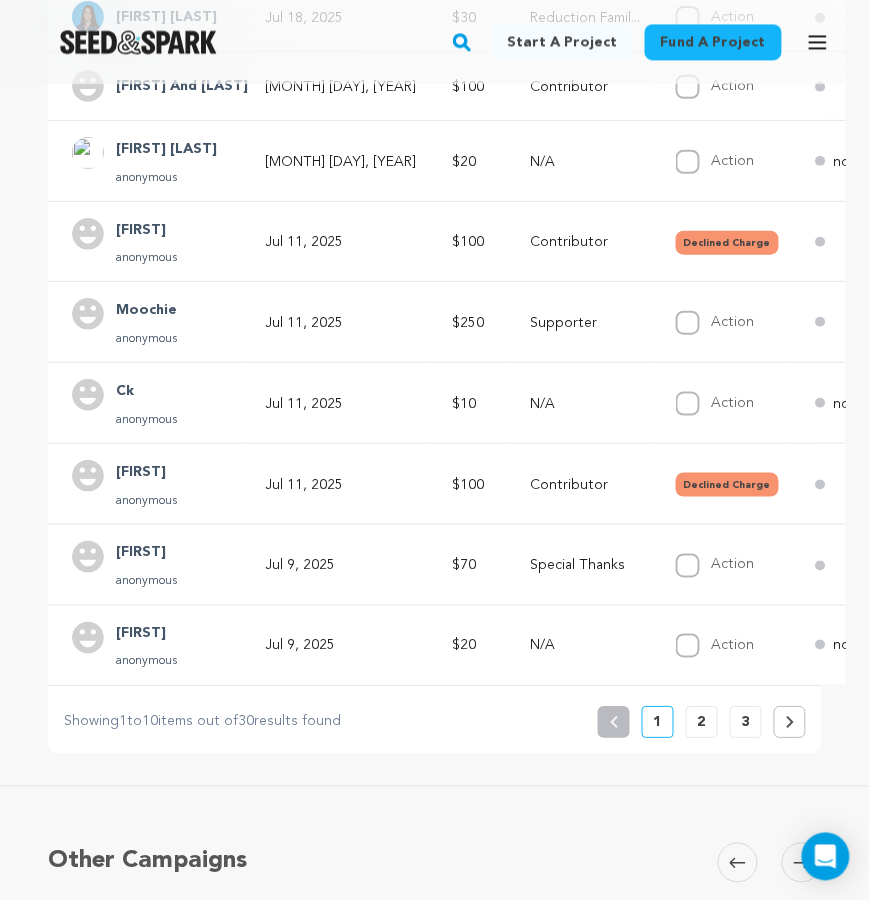 scroll, scrollTop: 758, scrollLeft: 0, axis: vertical 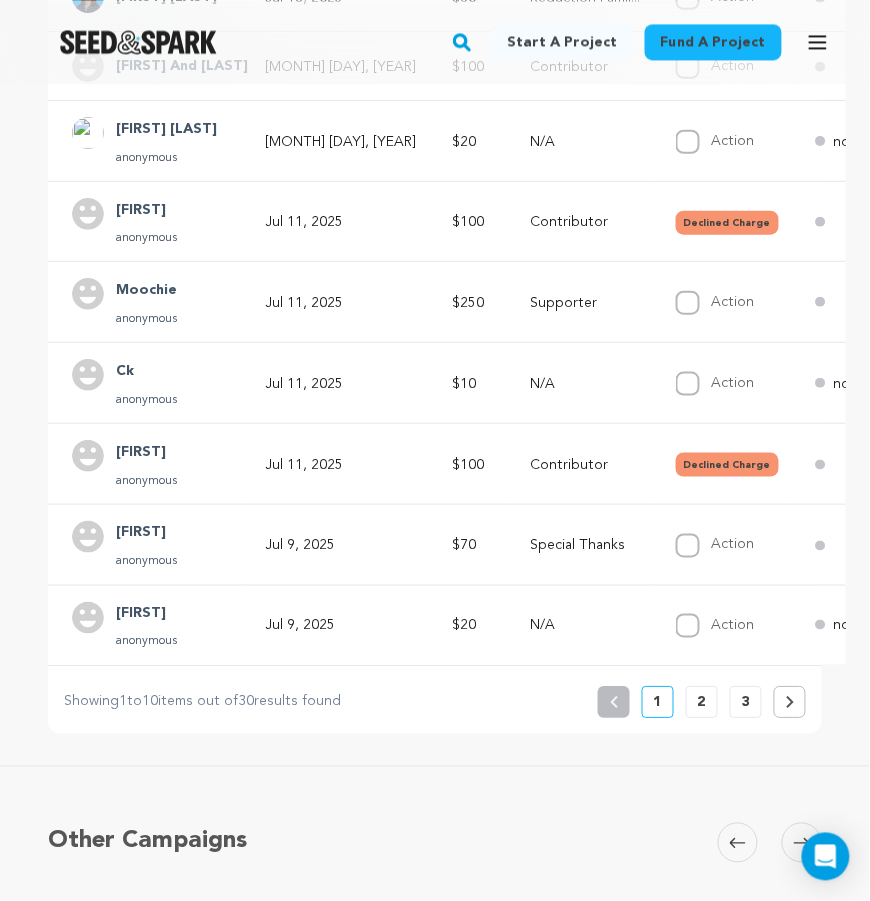 click on "Previous
1
2
3" at bounding box center [702, 702] 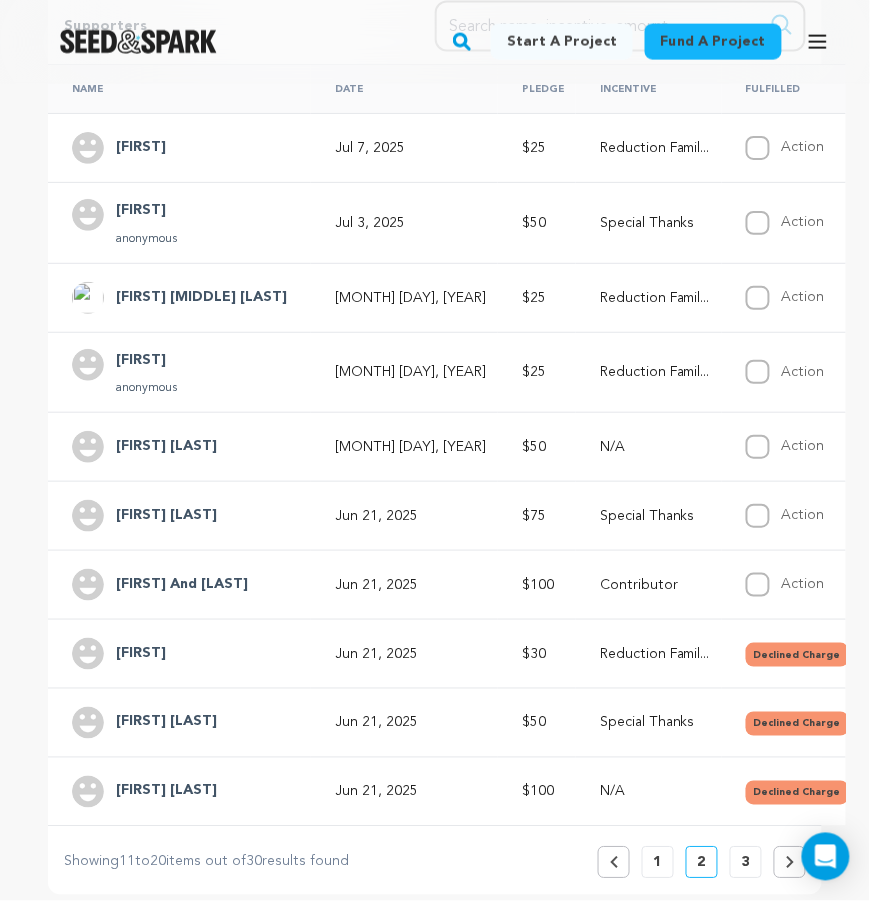 scroll, scrollTop: 540, scrollLeft: 0, axis: vertical 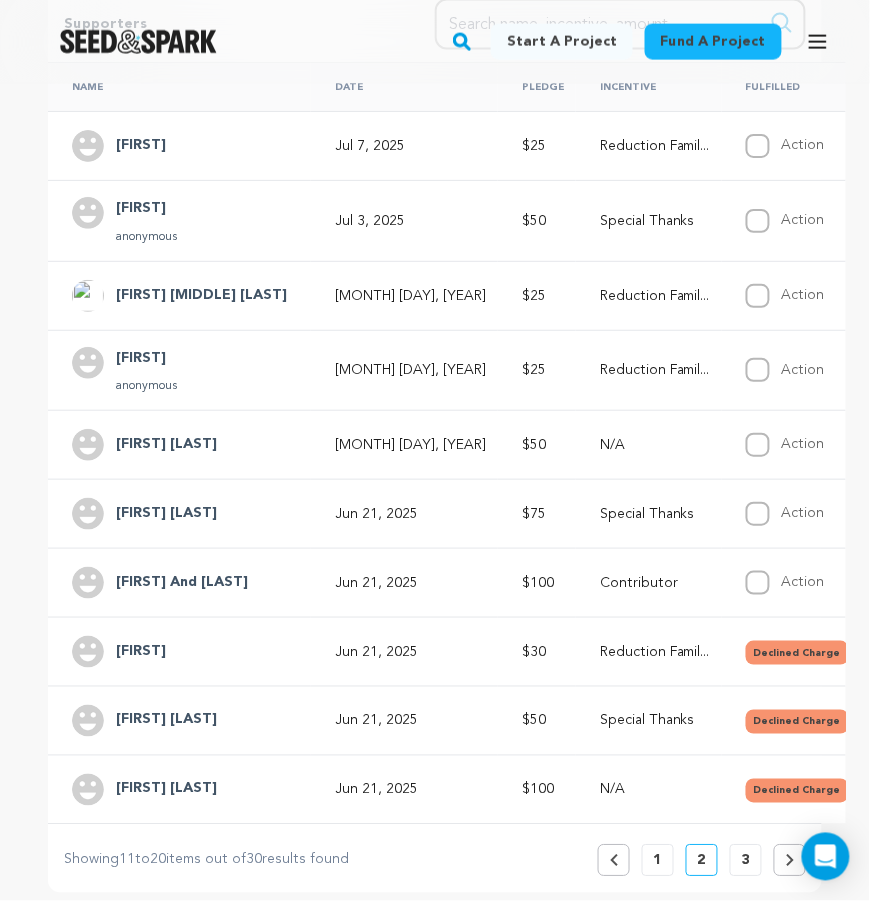 click on "[FIRST] [LAST]" at bounding box center [166, 721] 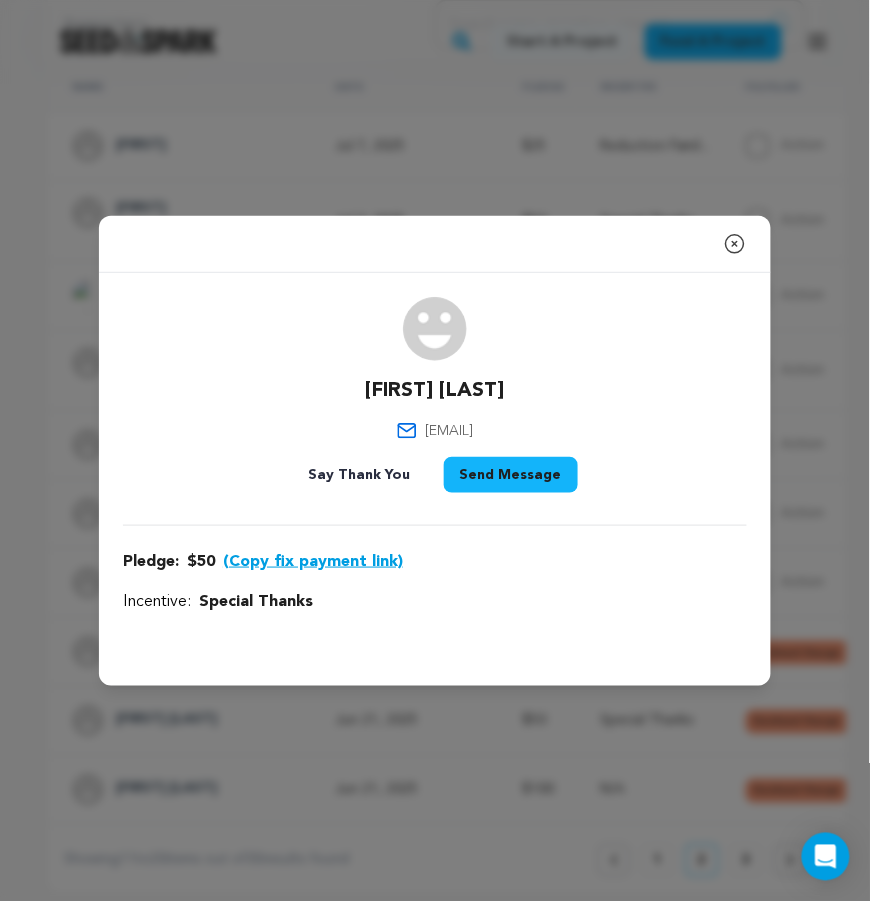 click on "[FIRST] [LAST]
[EMAIL]" at bounding box center [435, 450] 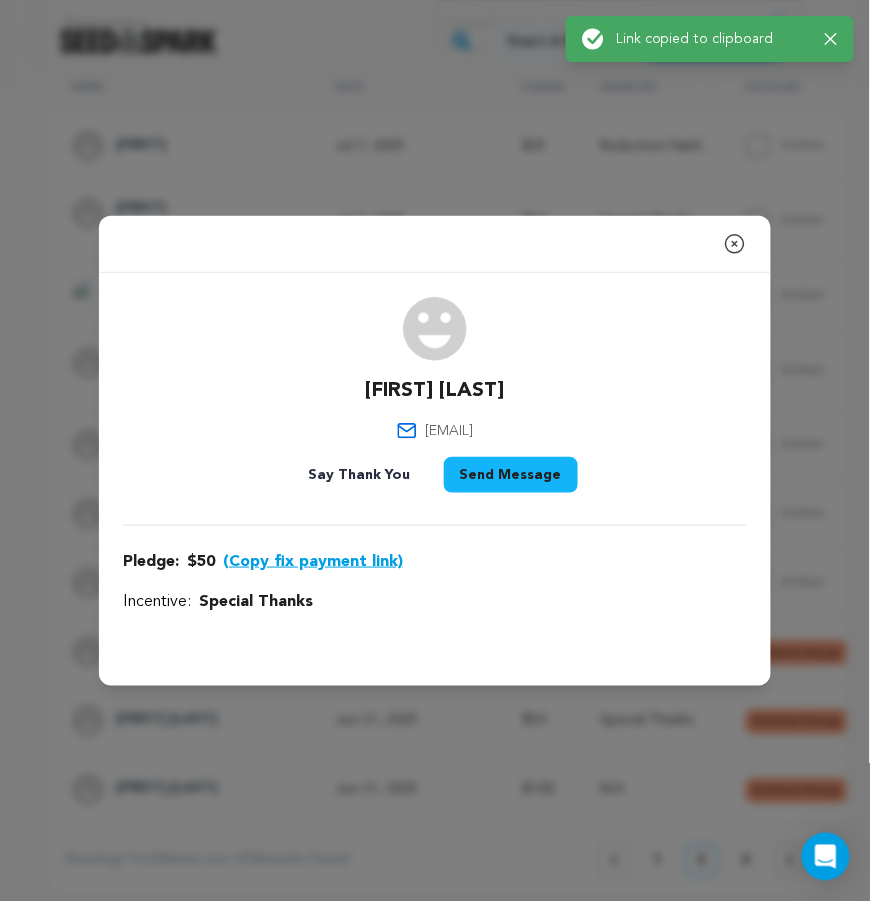 click on "Send Message" at bounding box center [511, 475] 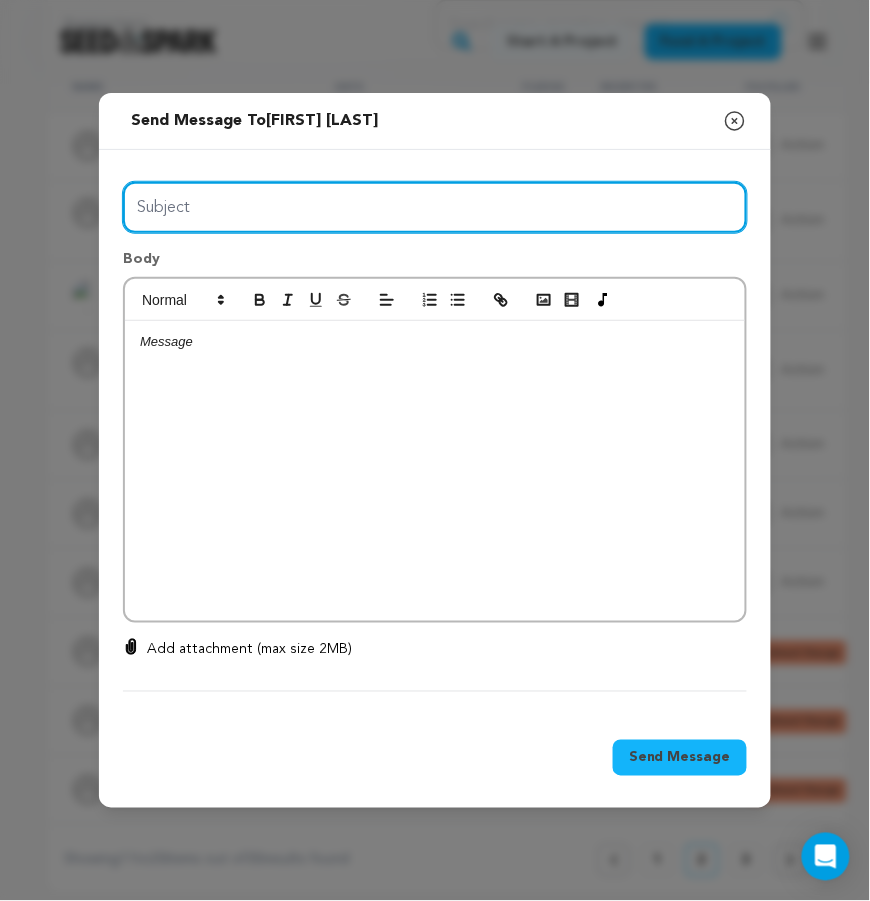 click on "Subject" at bounding box center (435, 207) 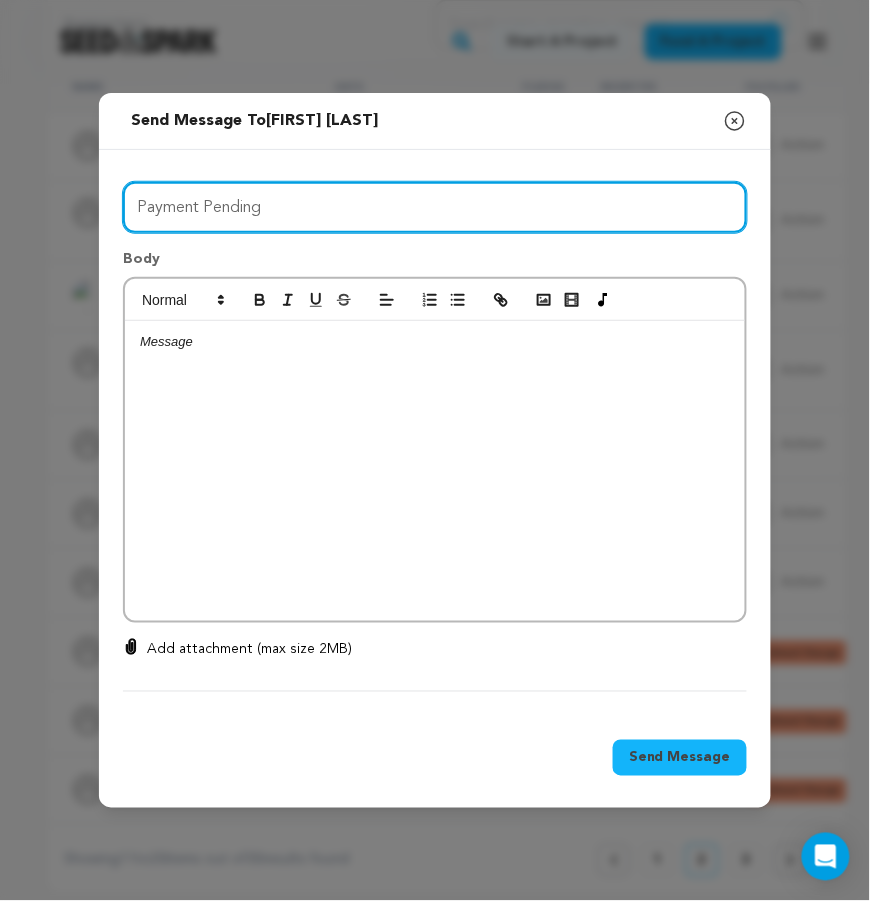 type on "Payment Pending" 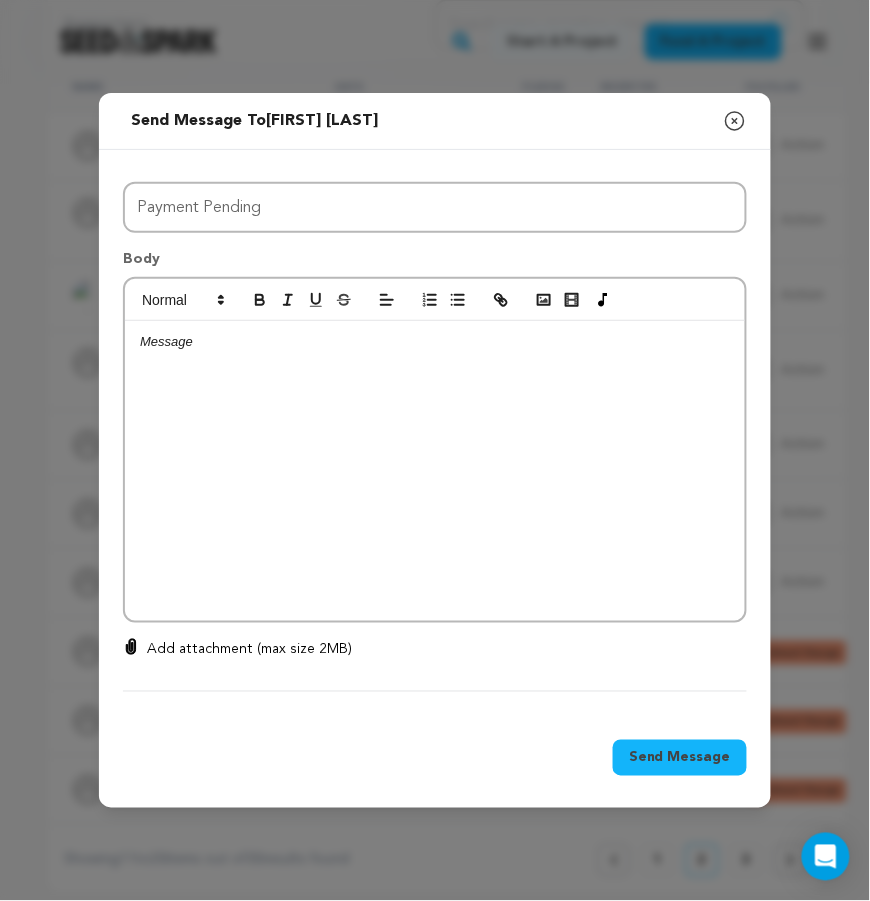click at bounding box center (435, 471) 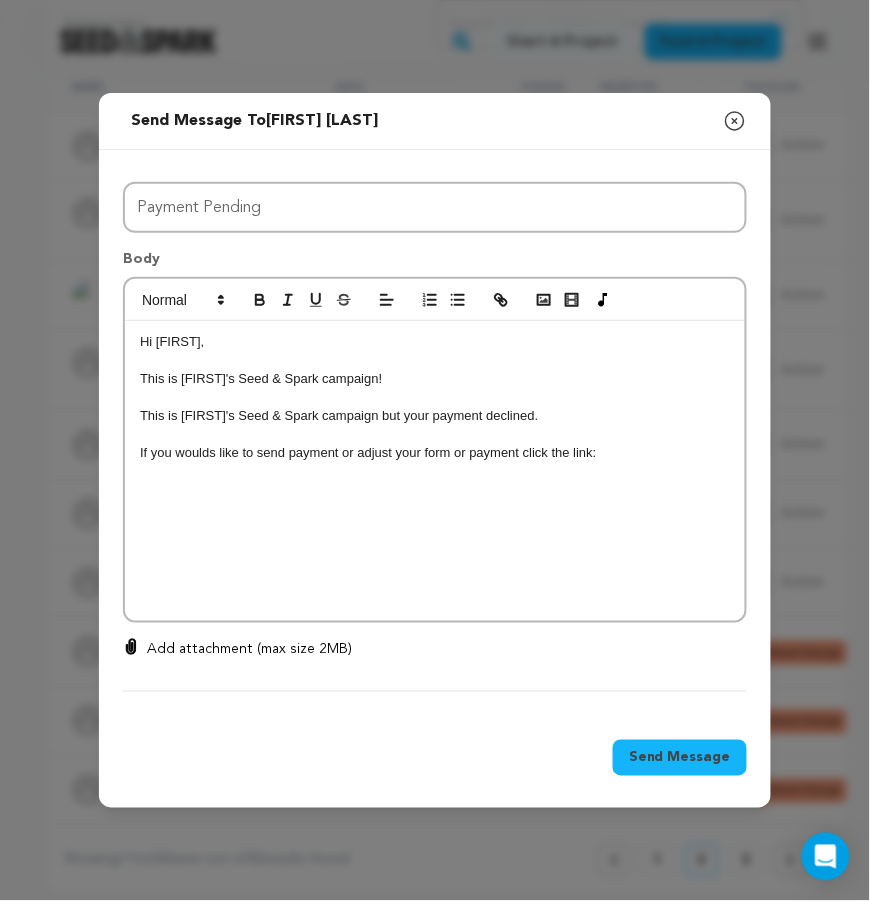 scroll, scrollTop: 9, scrollLeft: 0, axis: vertical 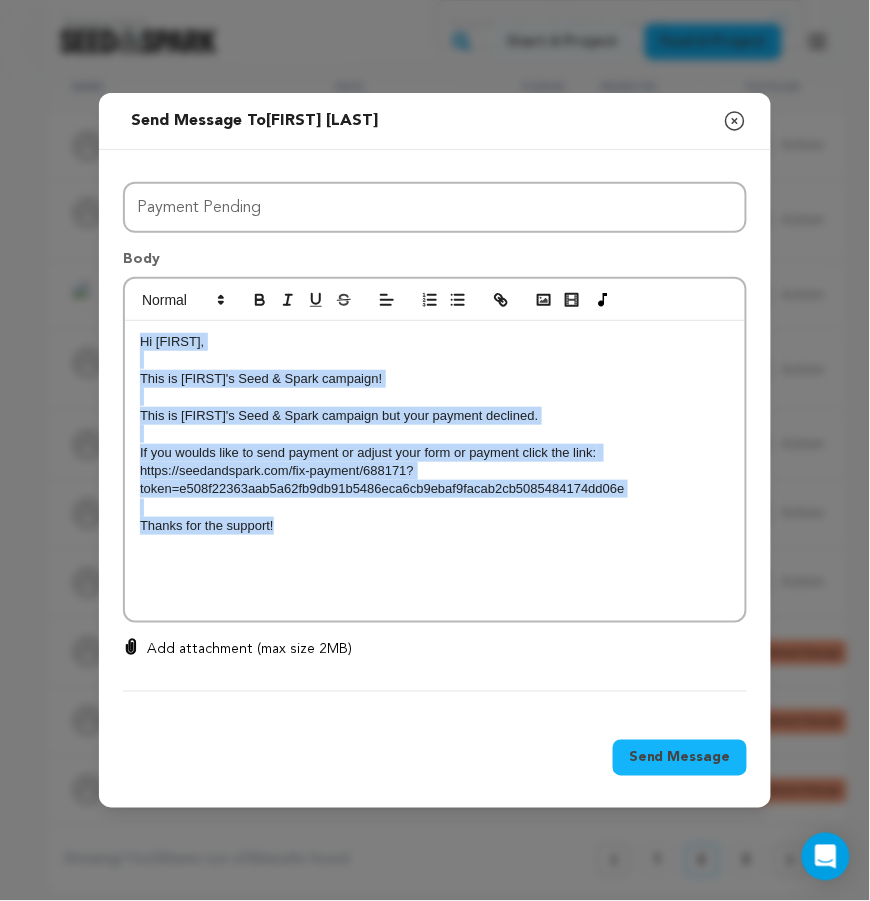 drag, startPoint x: 360, startPoint y: 533, endPoint x: 126, endPoint y: 304, distance: 327.40952 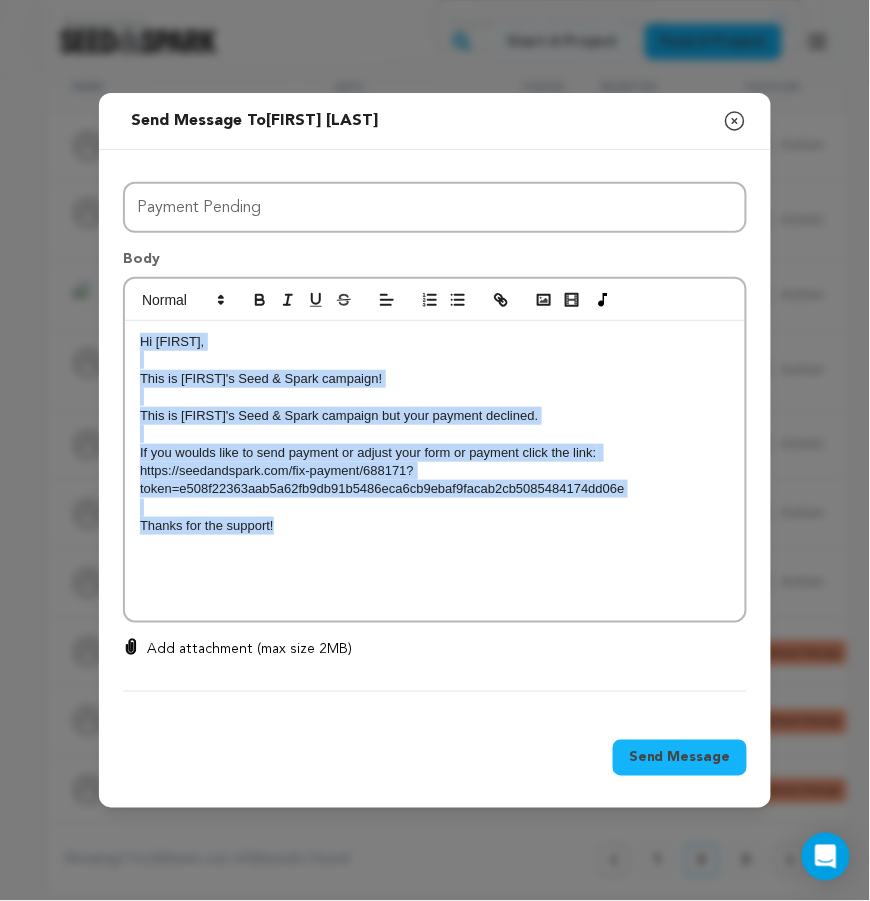 copy on "Hi [FIRST],  This is [FIRST]'s Seed & Spark campaign! Looks like you were trying to support the Reduction campaign but your payment declined.  If you woulds like to send payment or adjust your form or payment click the link: https://seedandspark.com/fix-payment/688171?token=e508f22363aab5a62fb9db91b5486eca6cb9ebaf9facab2cb5085484174dd06e Thanks for the support!" 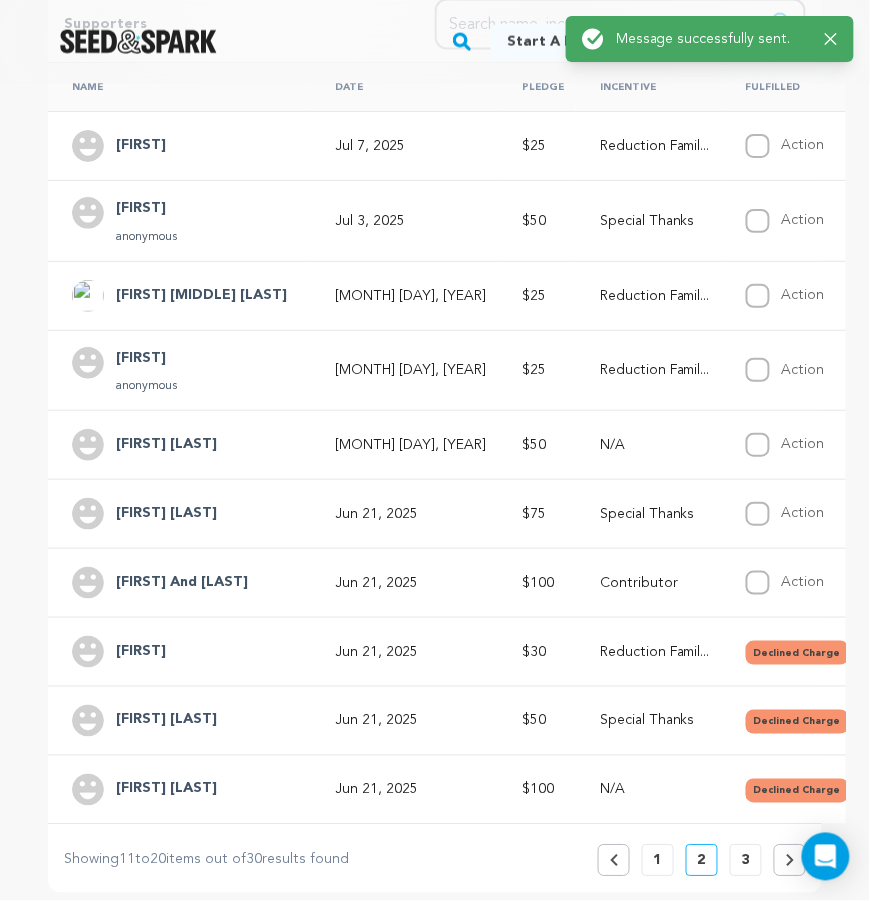 click on "[FIRST]" at bounding box center (185, 652) 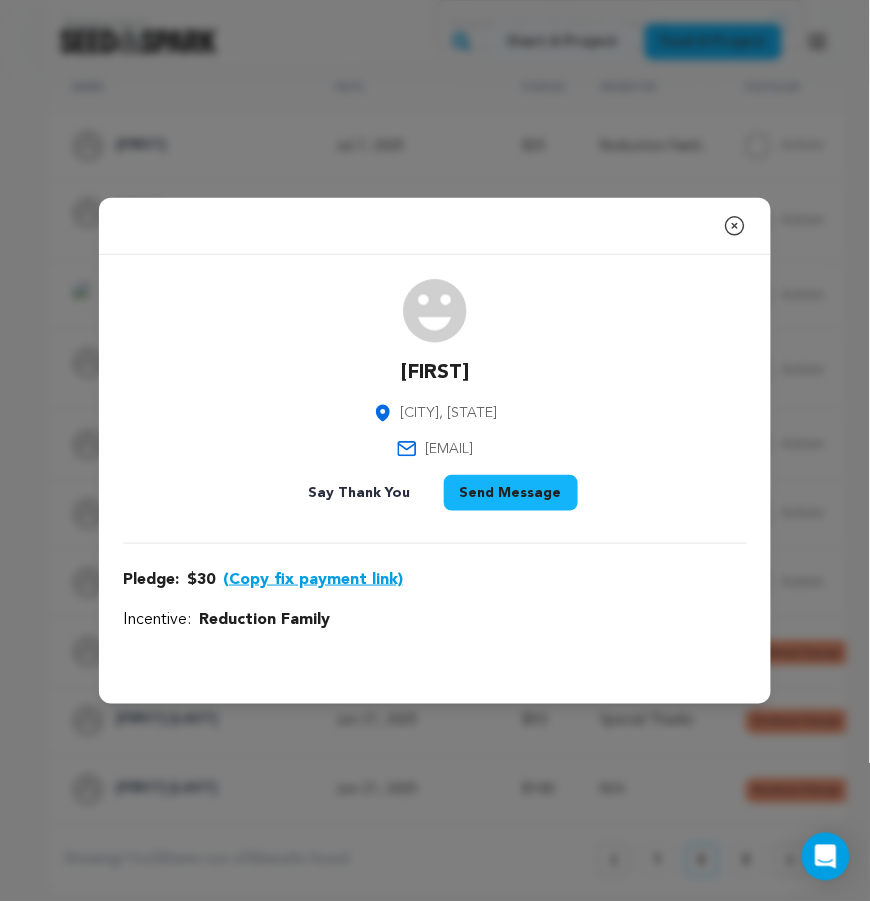 click on "Send Message" at bounding box center (511, 493) 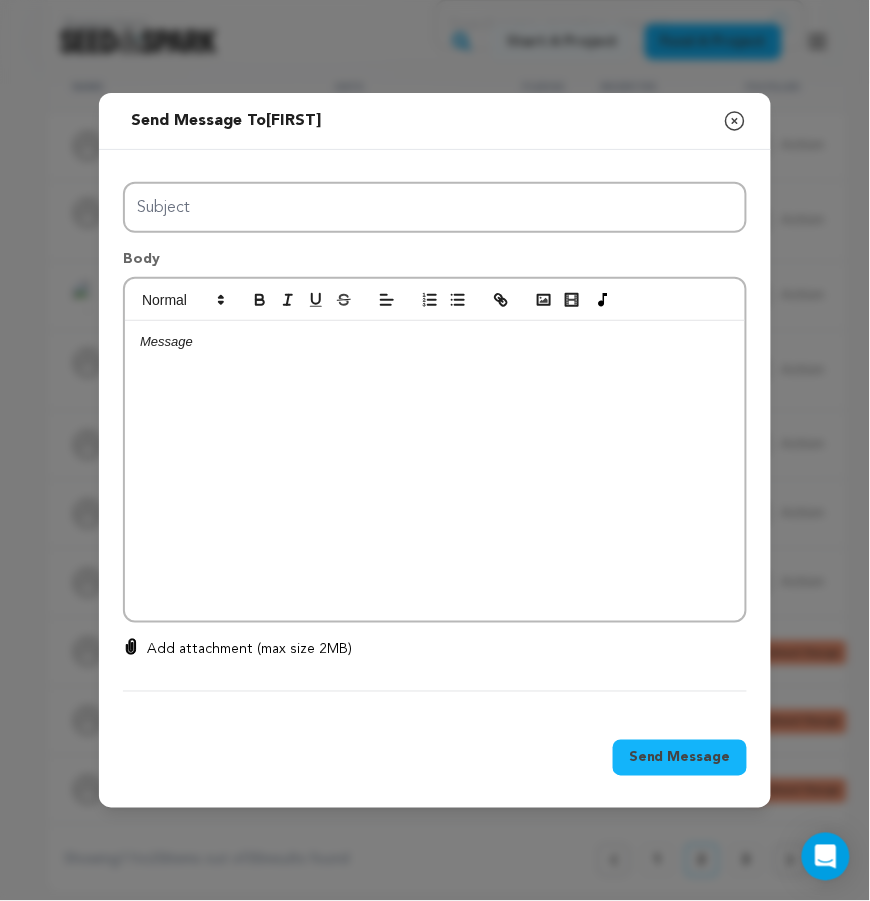 click at bounding box center [435, 471] 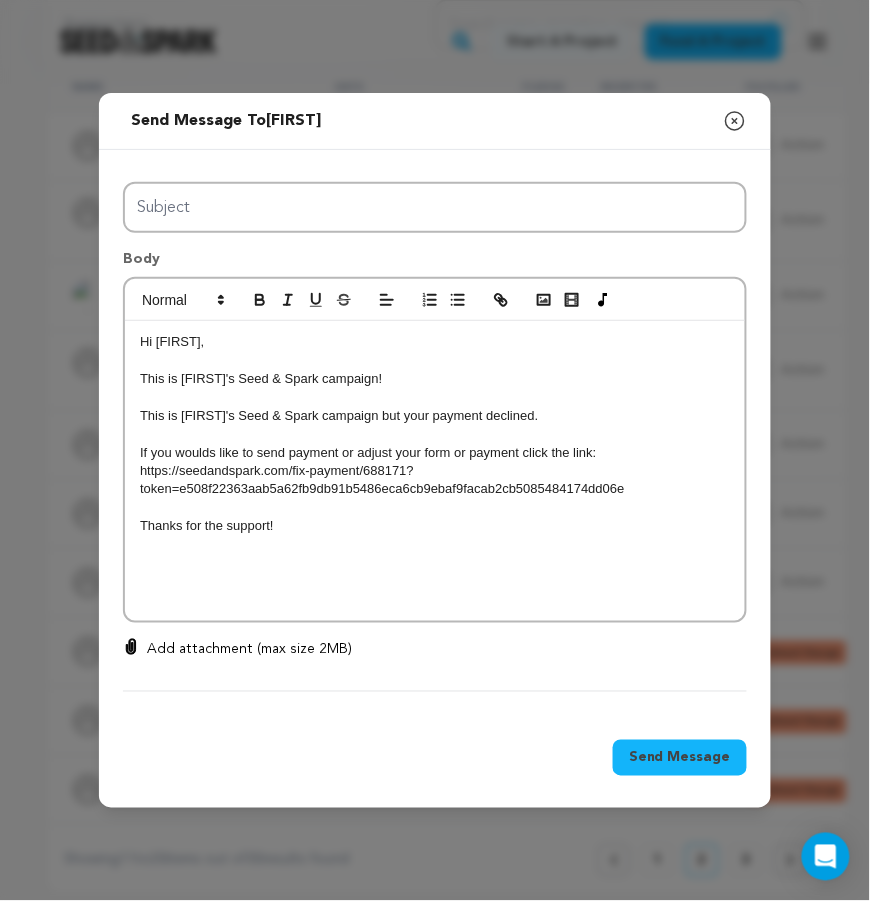 scroll, scrollTop: 18, scrollLeft: 0, axis: vertical 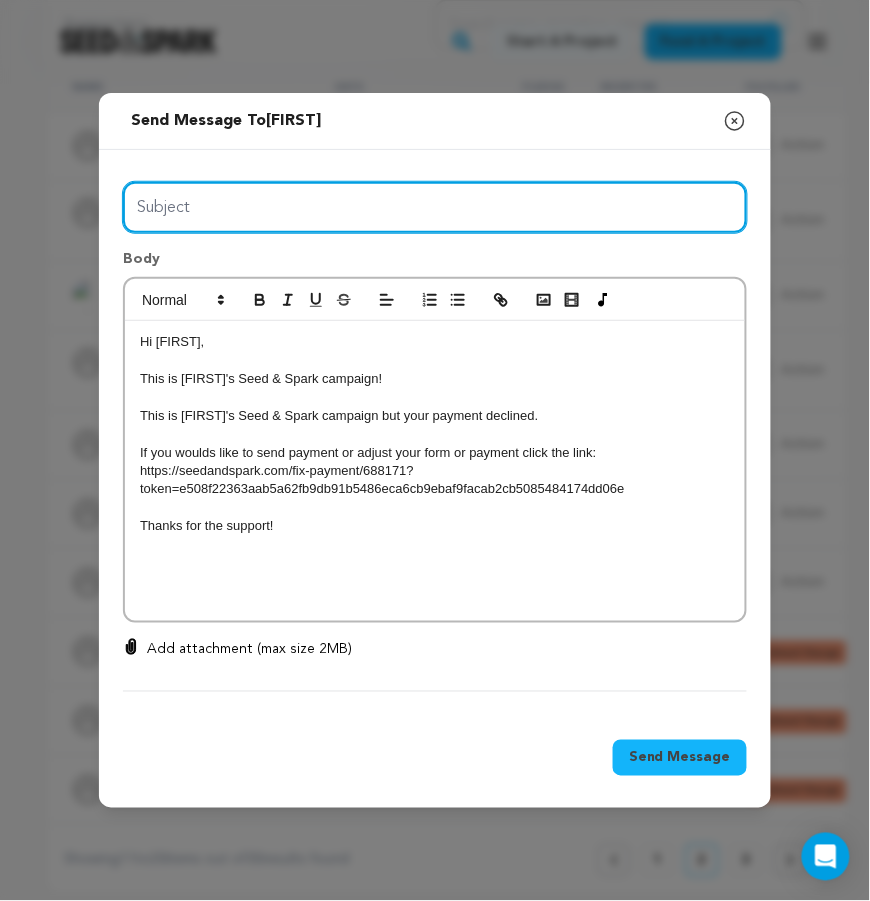 click on "Subject" at bounding box center [435, 207] 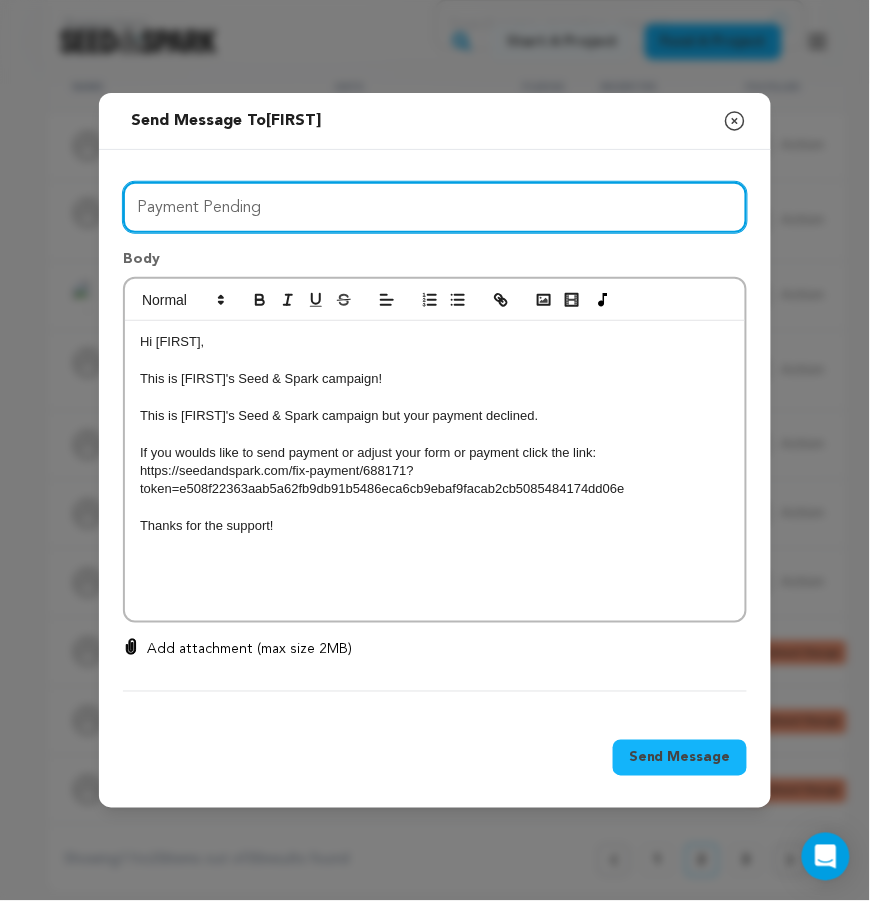 type on "Payment Pending" 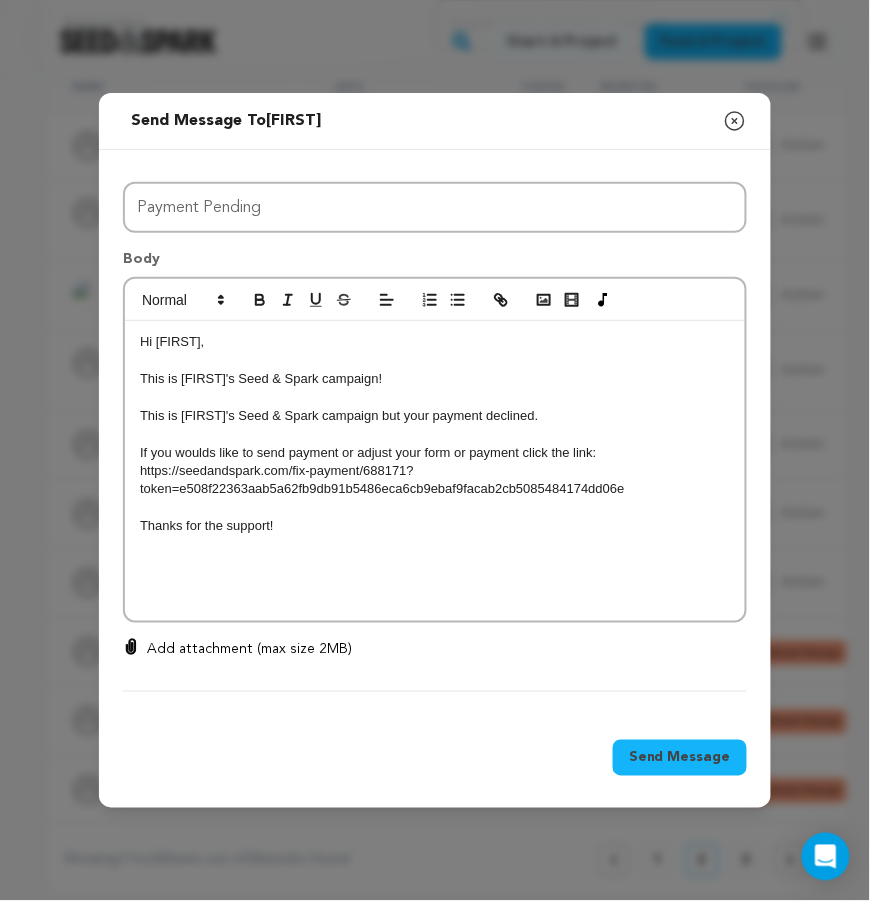 click on "Hi [FIRST]," at bounding box center [435, 342] 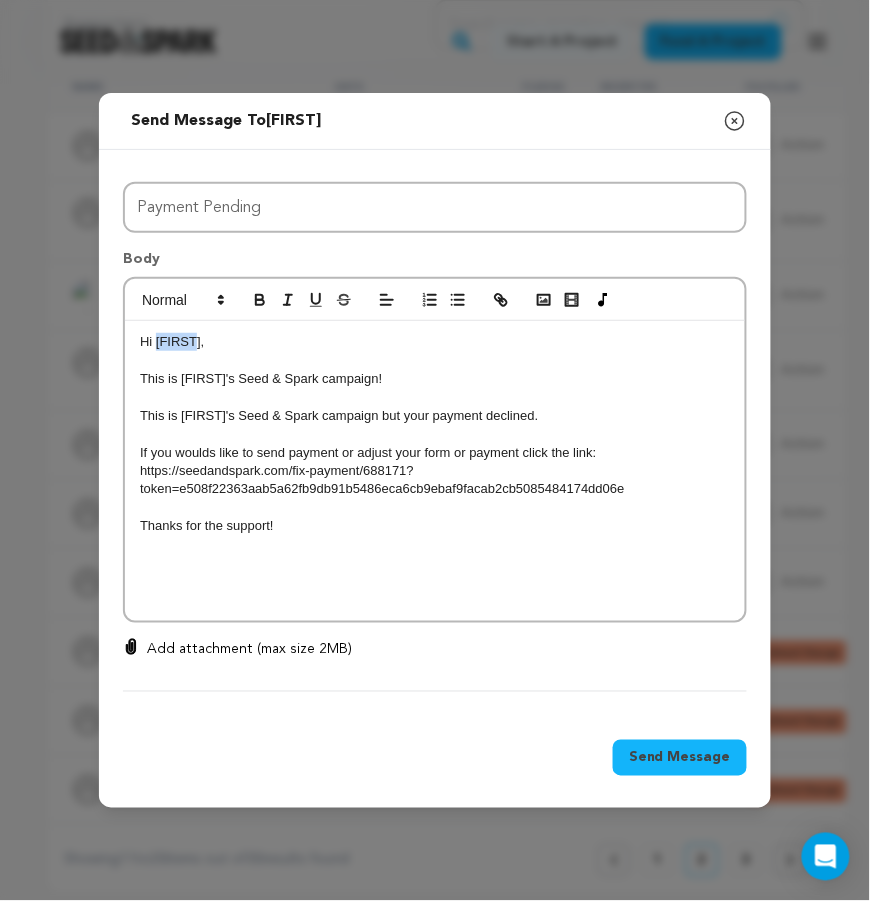 click on "Hi [FIRST]," at bounding box center (435, 342) 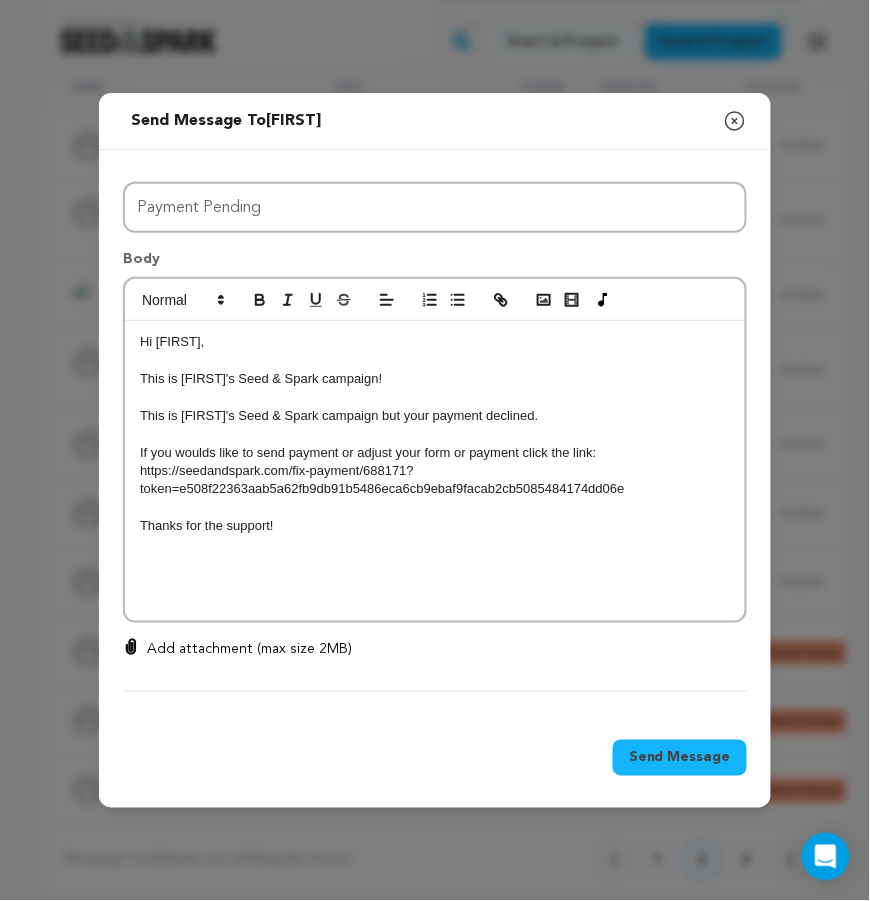 click on "Send Message" at bounding box center (680, 758) 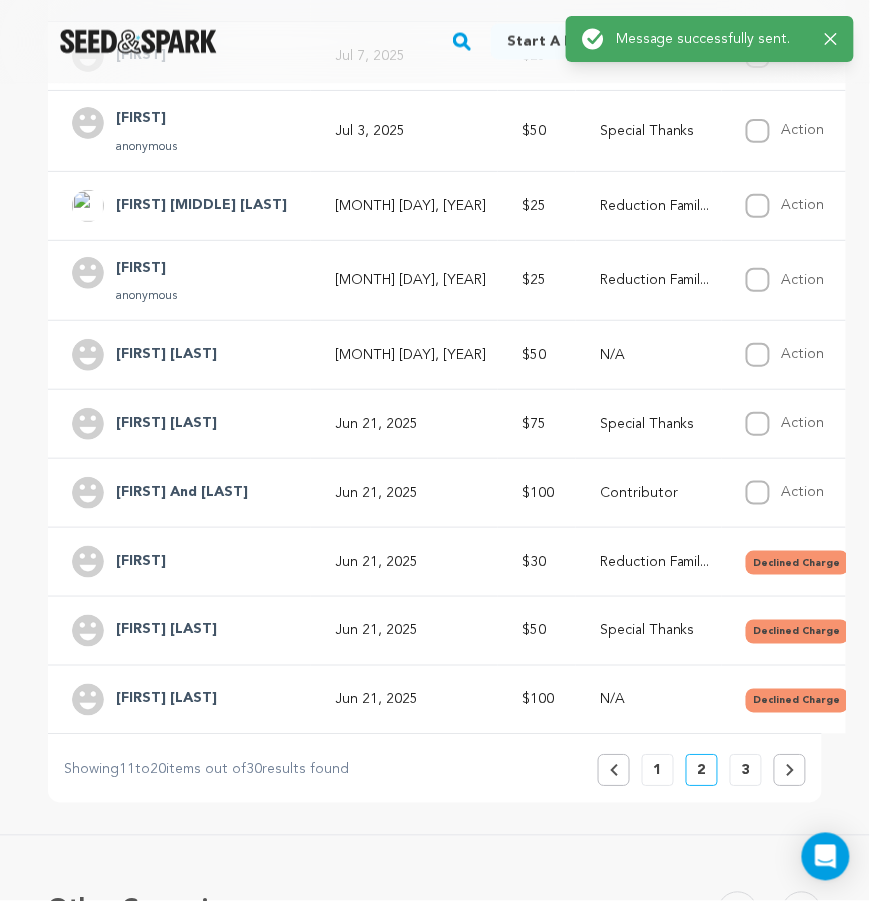 scroll, scrollTop: 689, scrollLeft: 0, axis: vertical 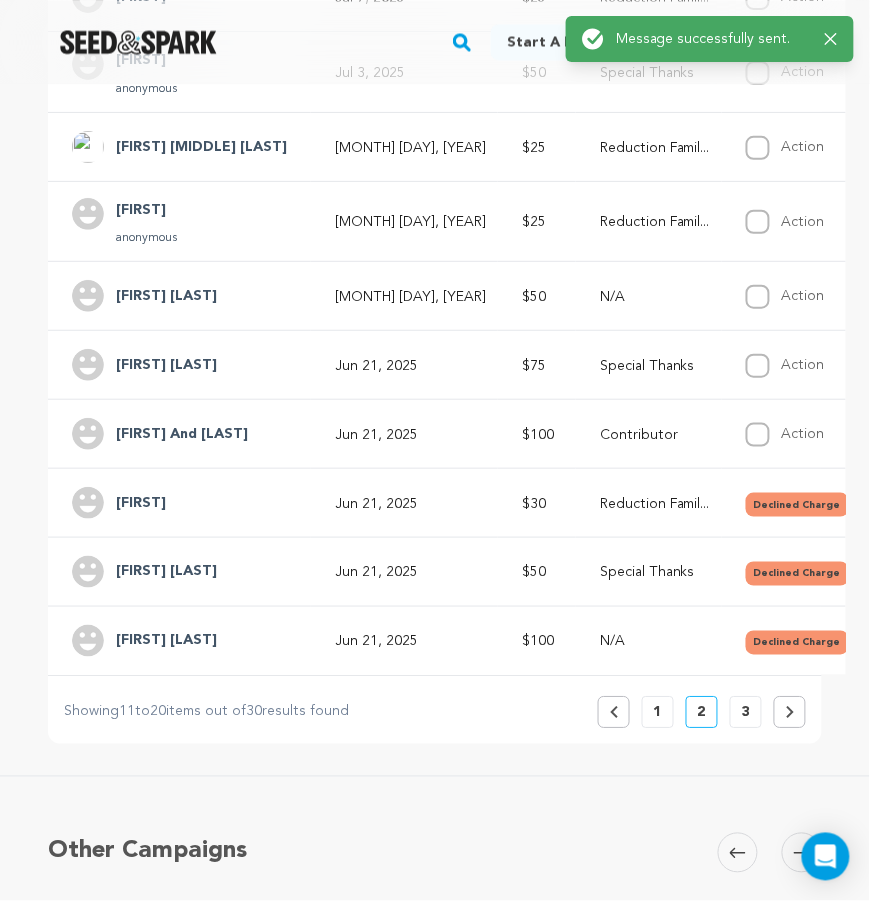 click on "Declined Charge" at bounding box center [791, 641] 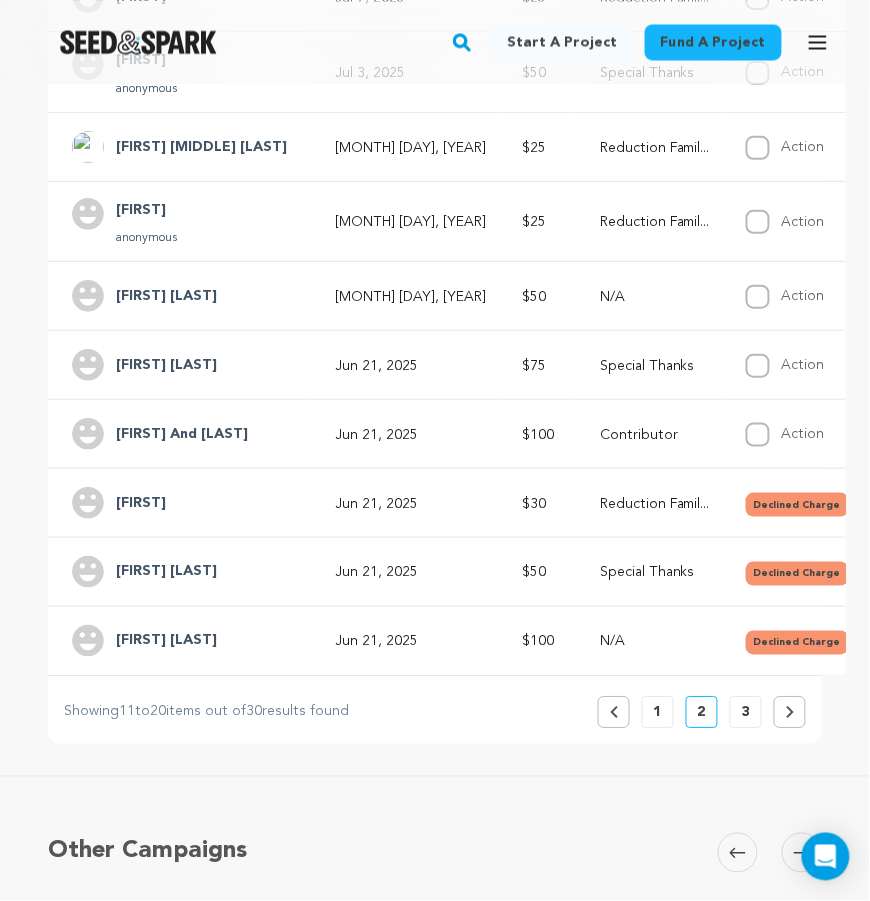 click on "[FIRST] [LAST]" at bounding box center [185, 641] 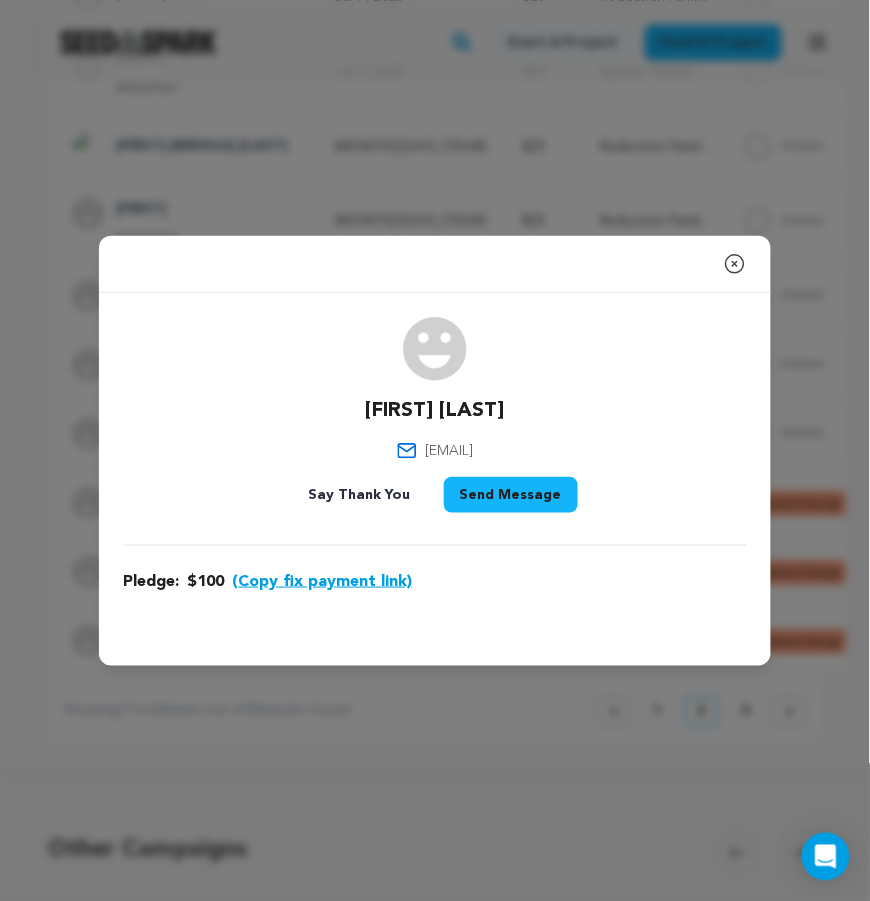 click on "Send Message" at bounding box center [511, 495] 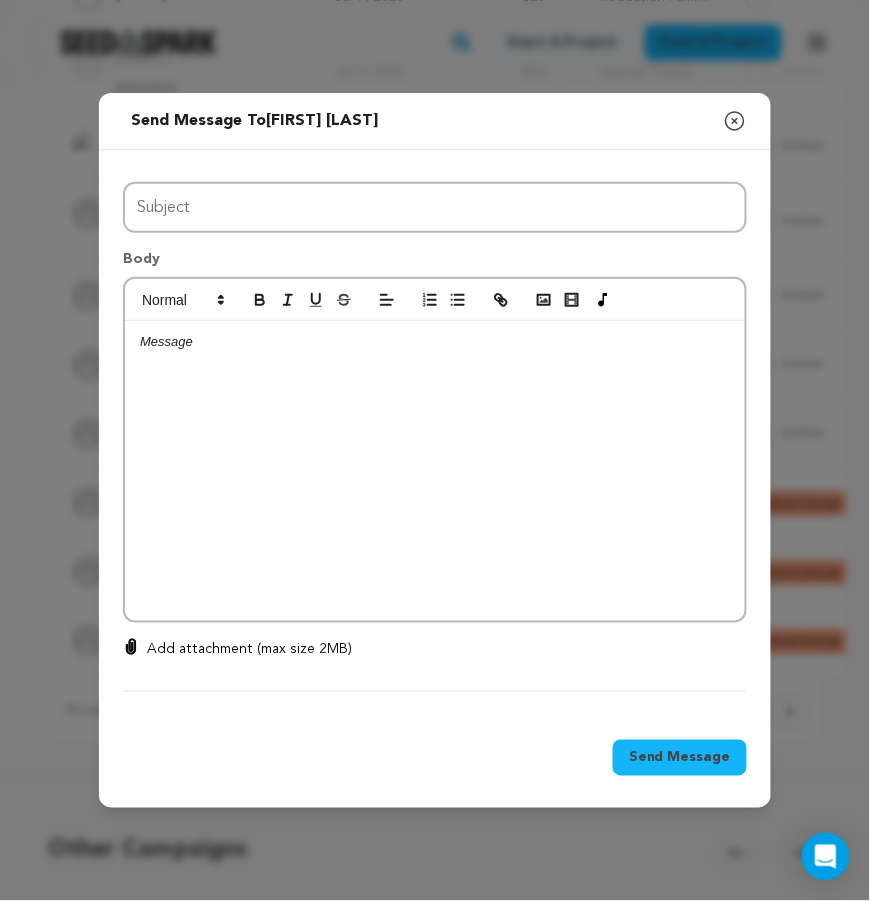 click at bounding box center (435, 471) 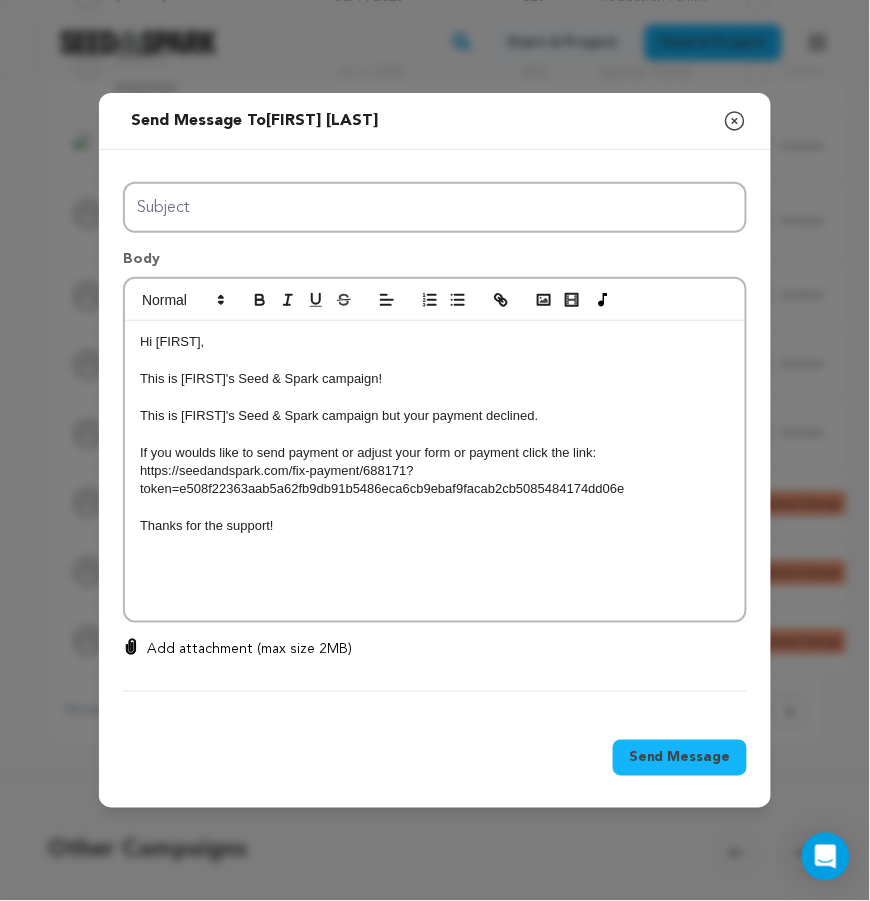 click on "Hi [FIRST]," at bounding box center (435, 342) 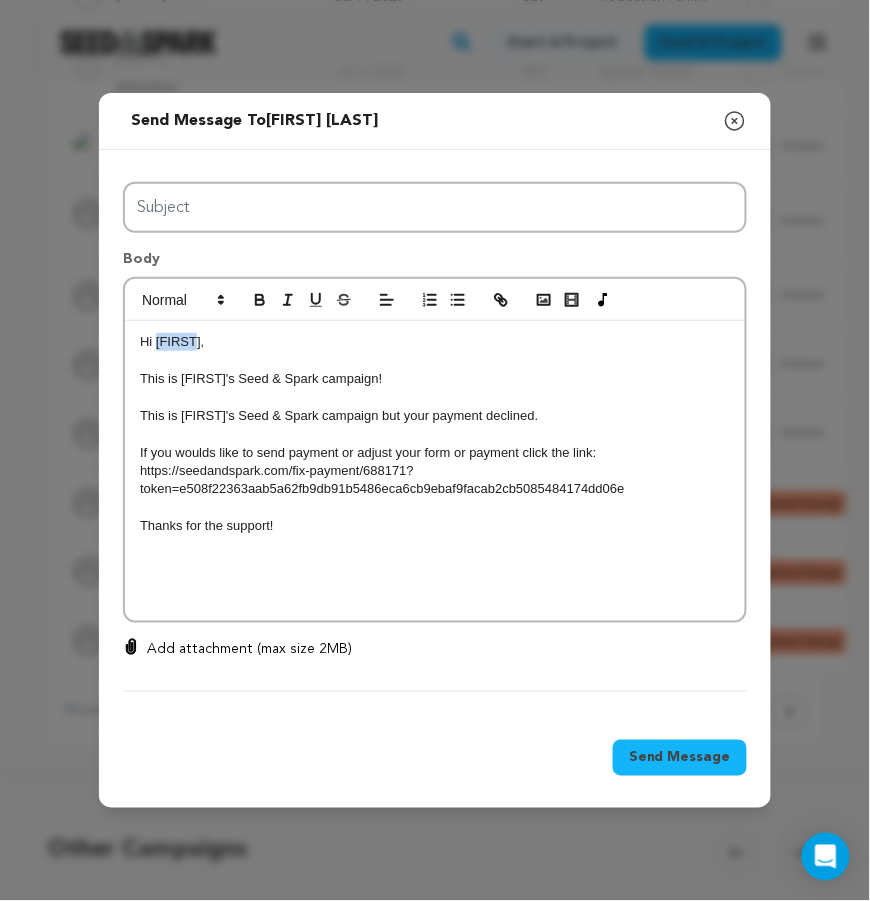 click on "Hi [FIRST]," at bounding box center (435, 342) 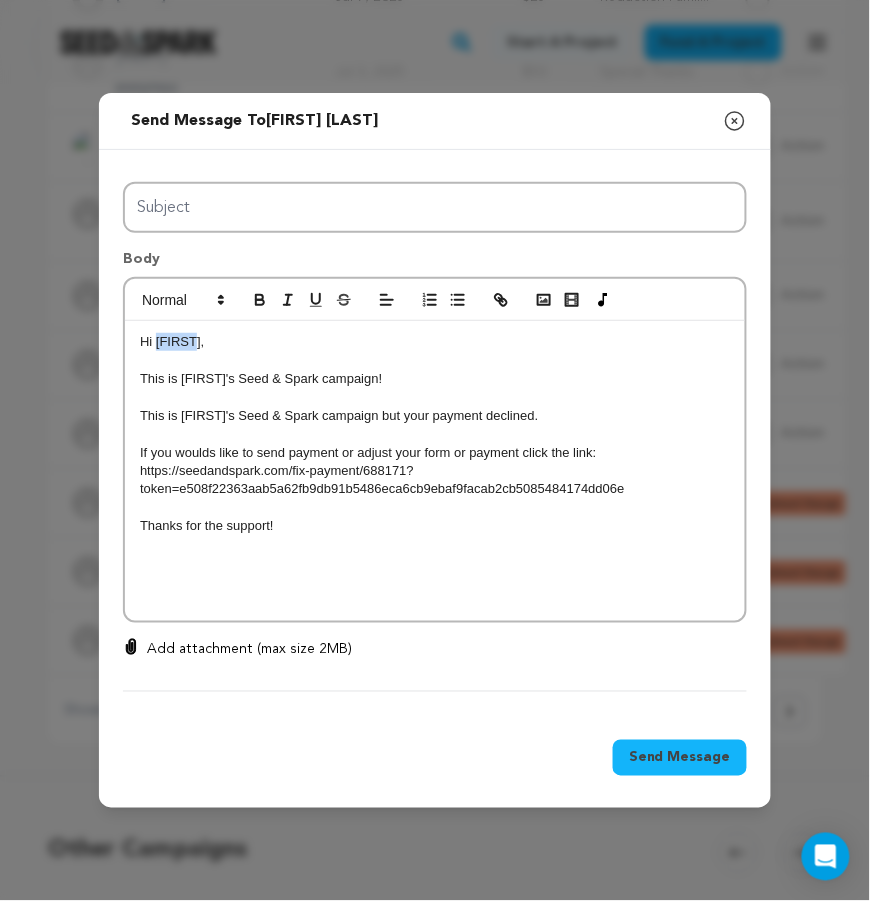 type 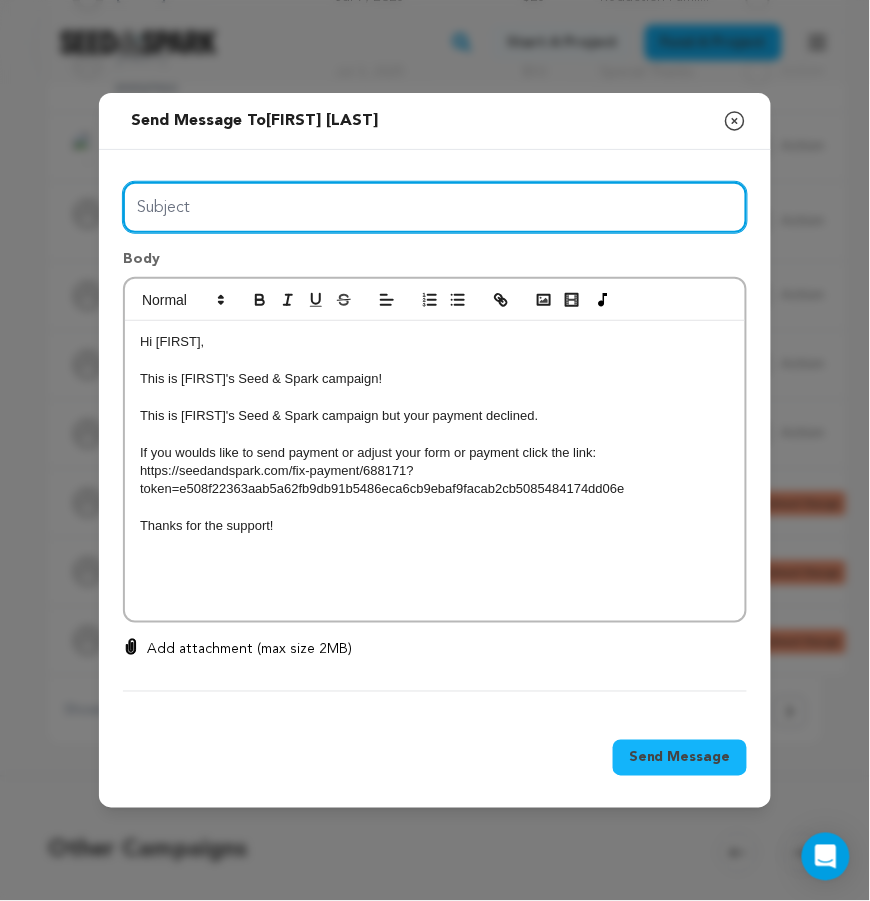 click on "Subject" at bounding box center [435, 207] 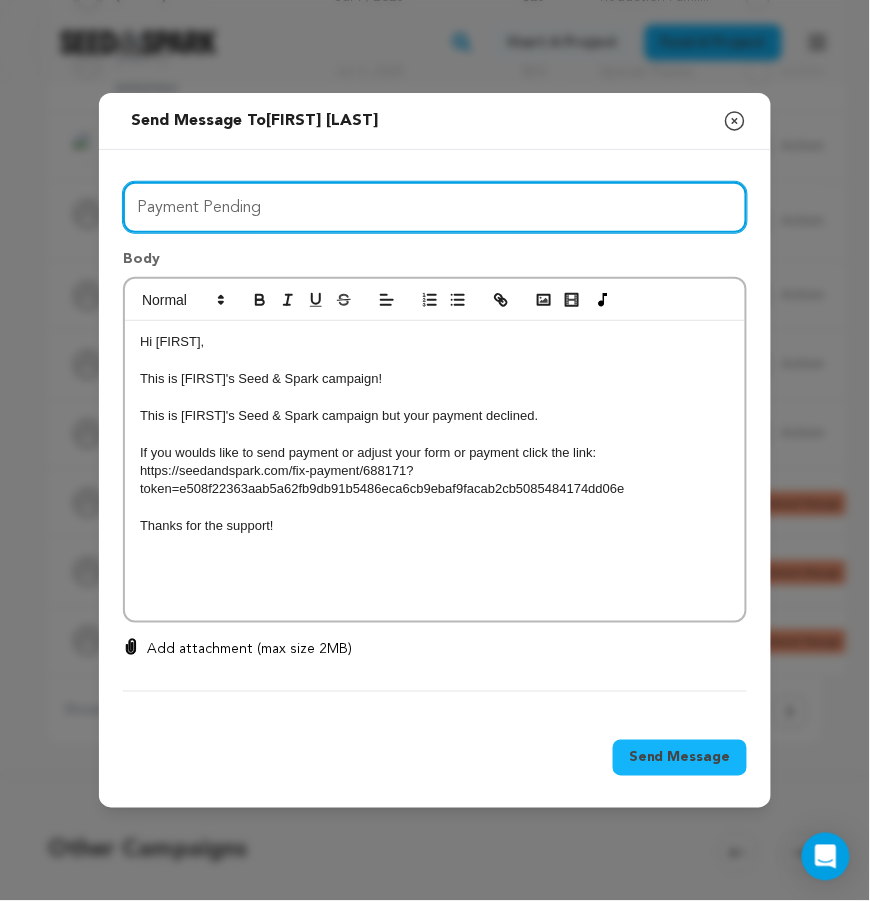 type on "Payment Pending" 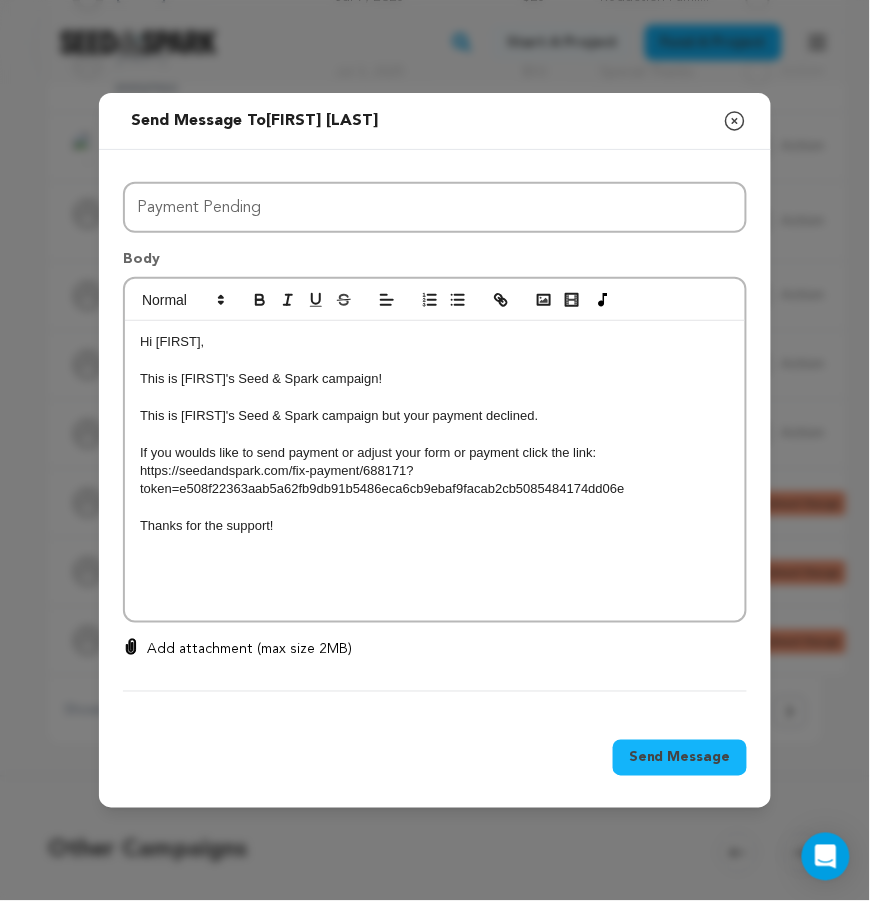 click on "Send Message" at bounding box center (680, 758) 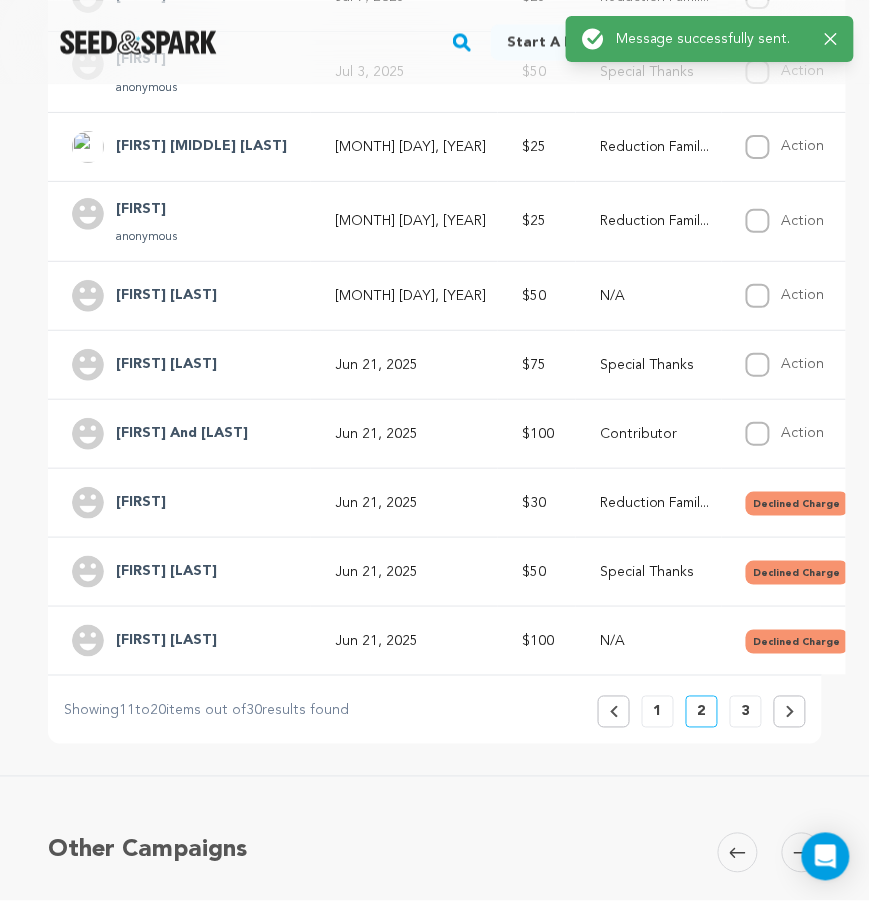 click on "3" at bounding box center (746, 712) 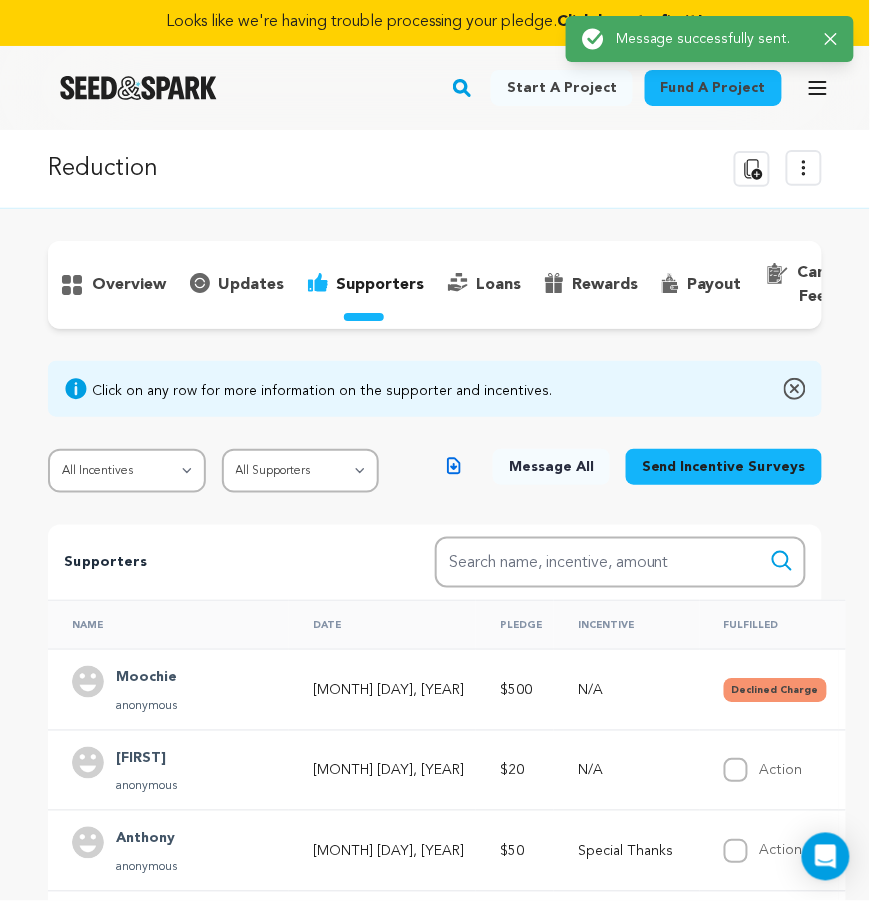 scroll, scrollTop: 0, scrollLeft: 0, axis: both 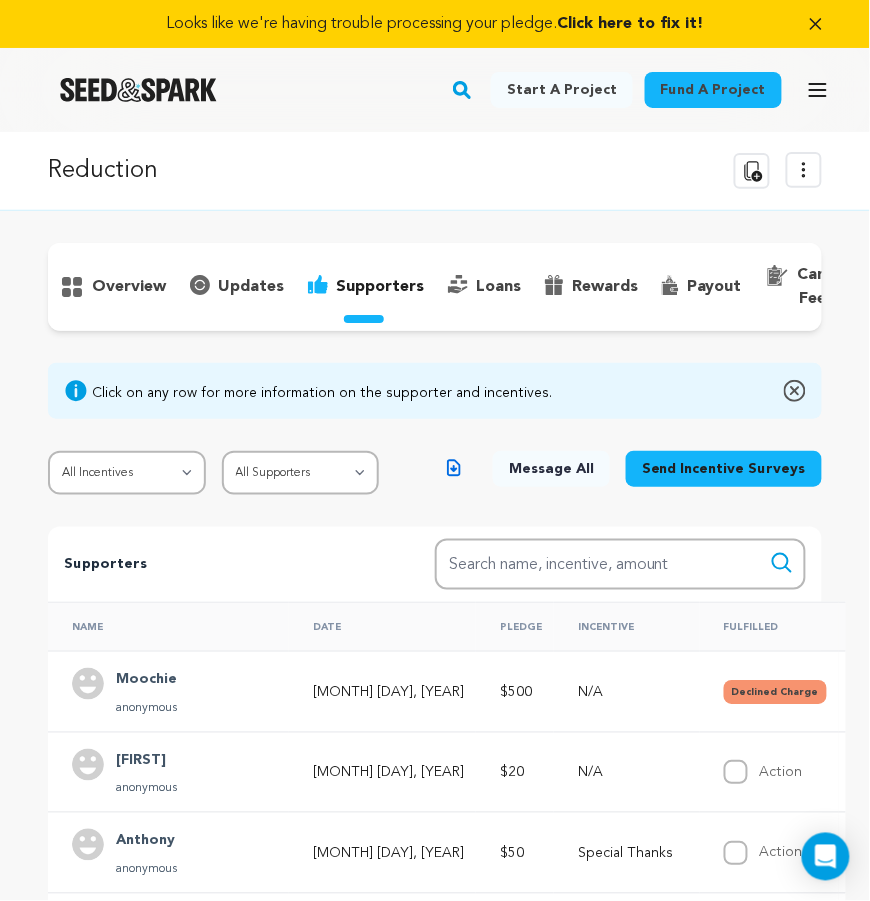 click on "Download" at bounding box center [435, 916] 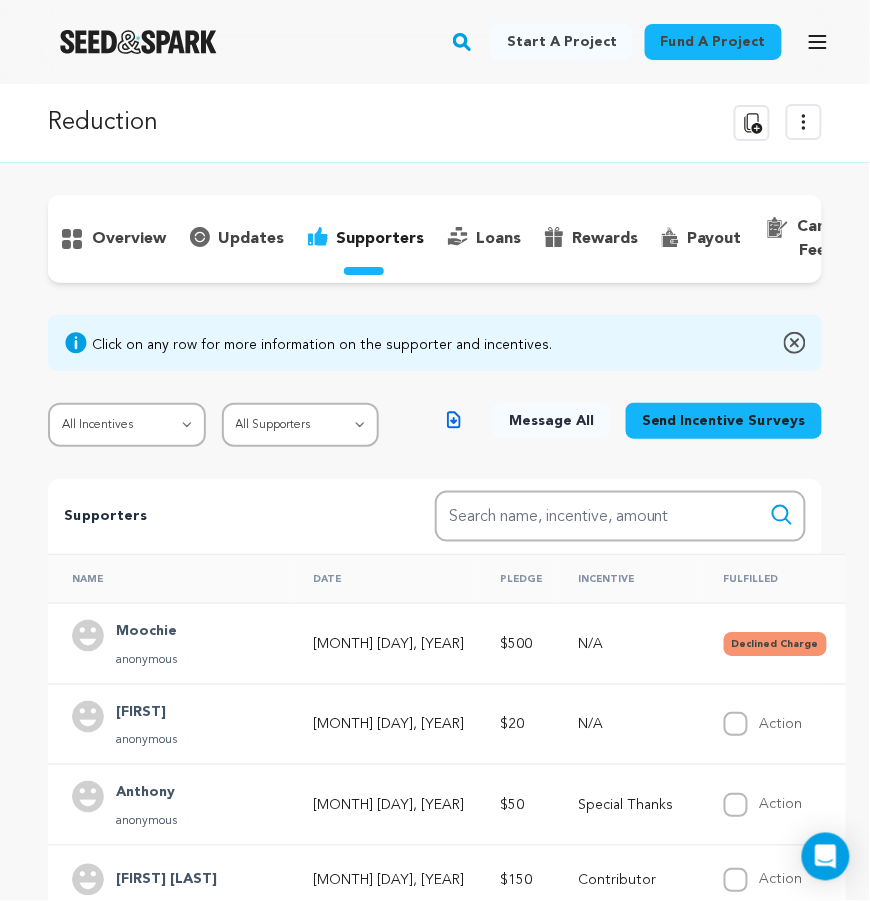 click on "Moochie" at bounding box center (146, 632) 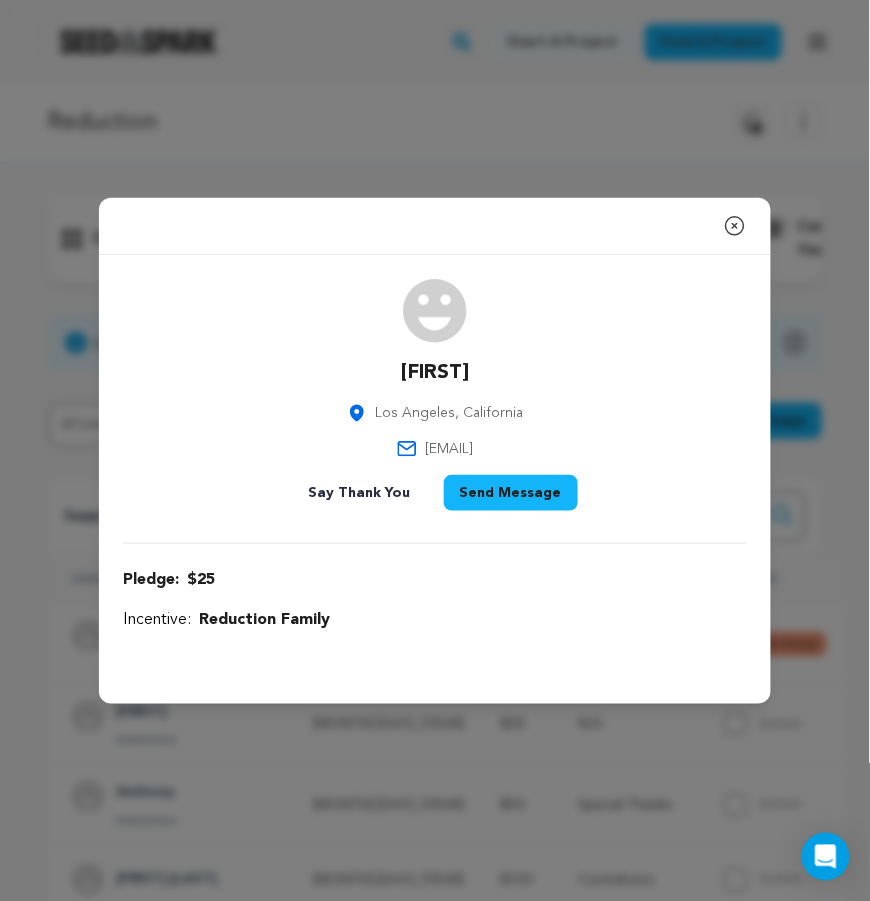 click 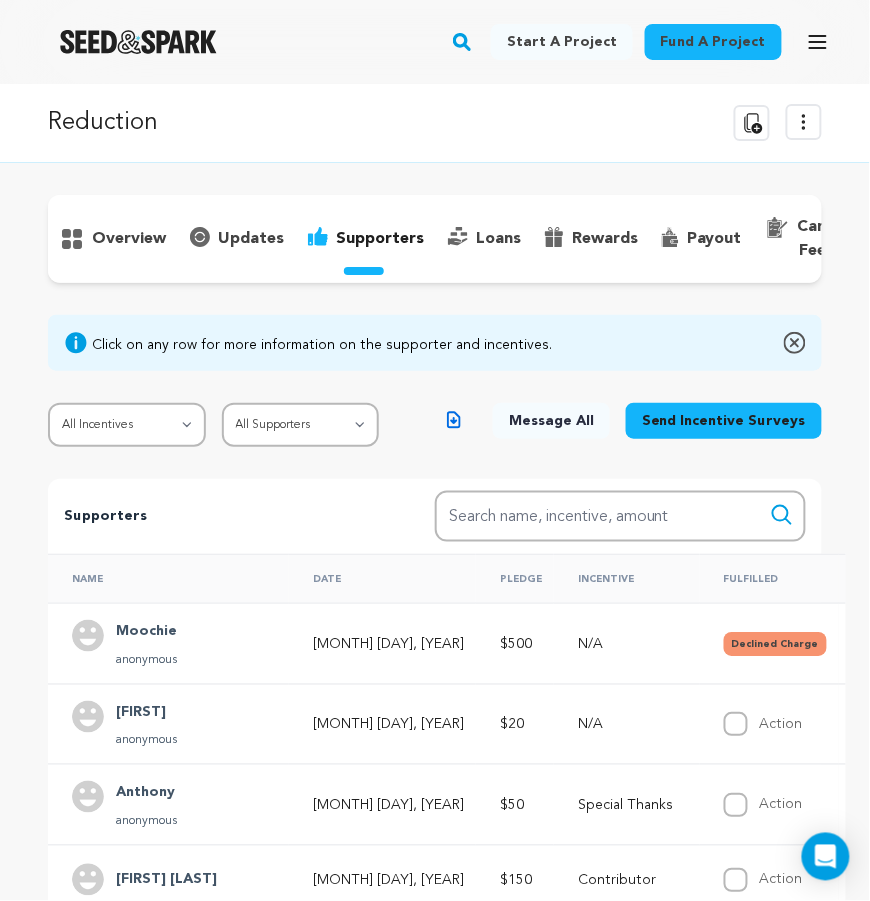 click on "Moochie" at bounding box center (146, 632) 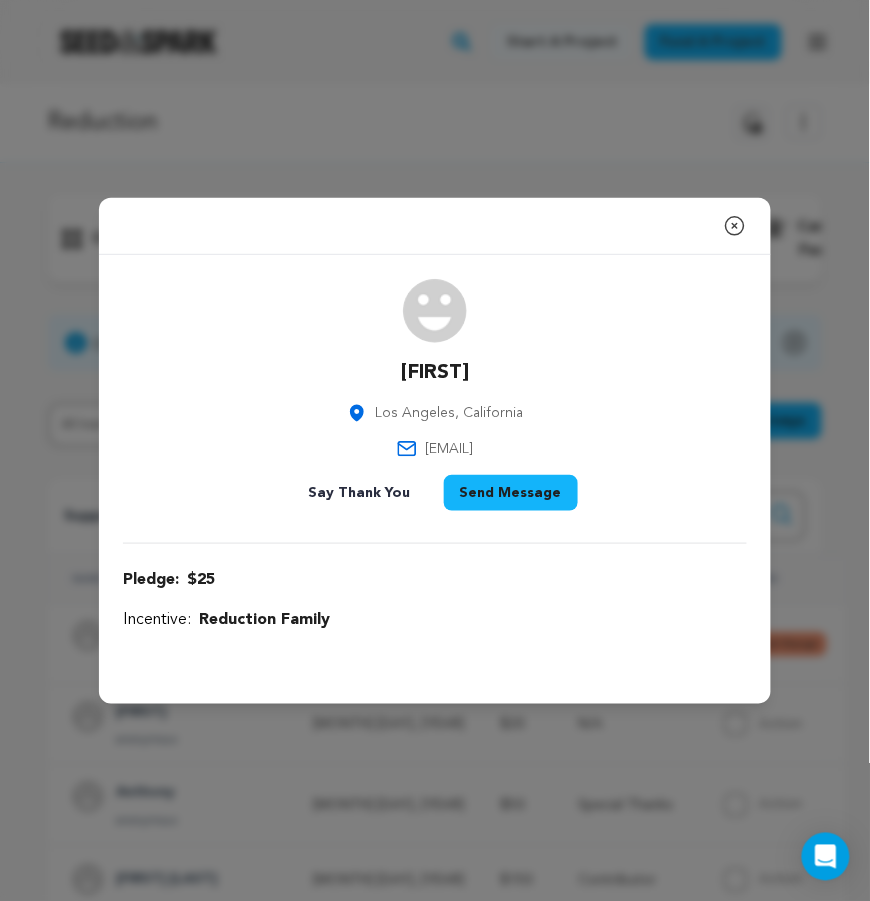 click 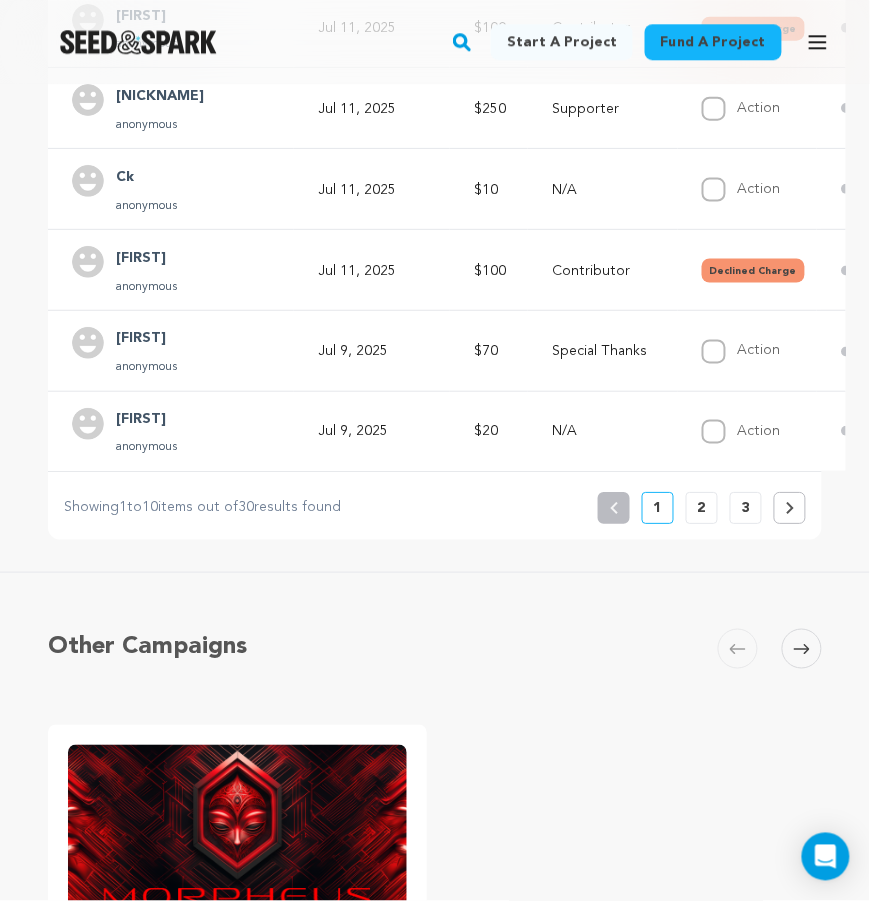 scroll, scrollTop: 950, scrollLeft: 0, axis: vertical 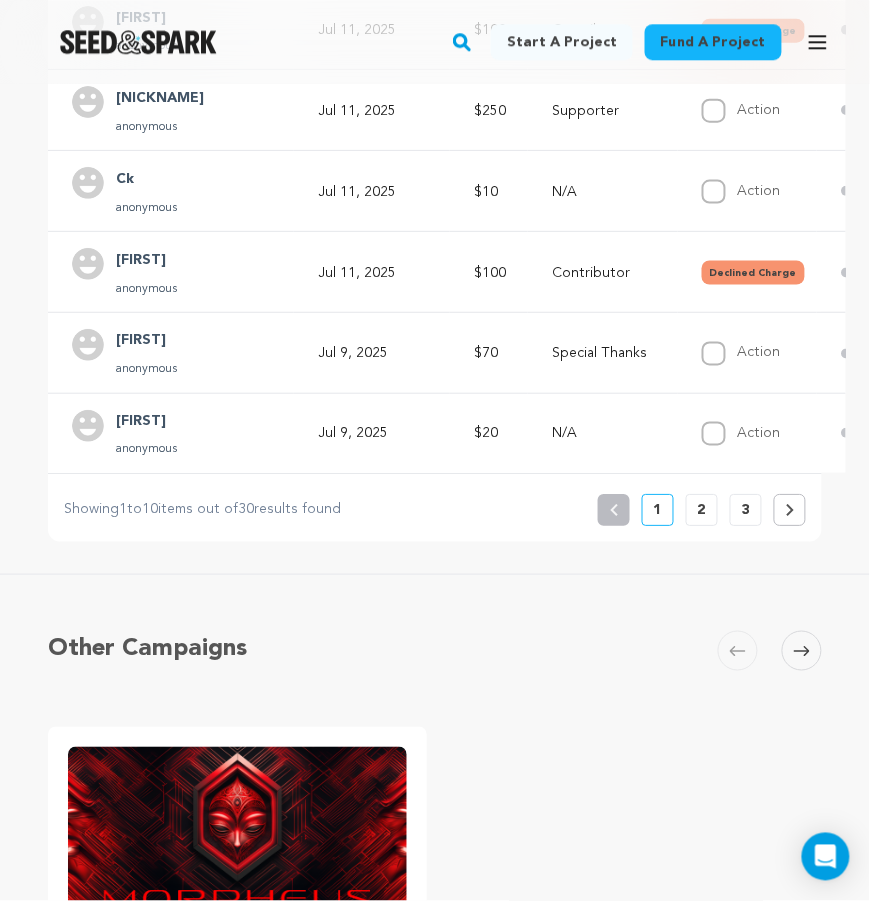 click on "3" at bounding box center (746, 510) 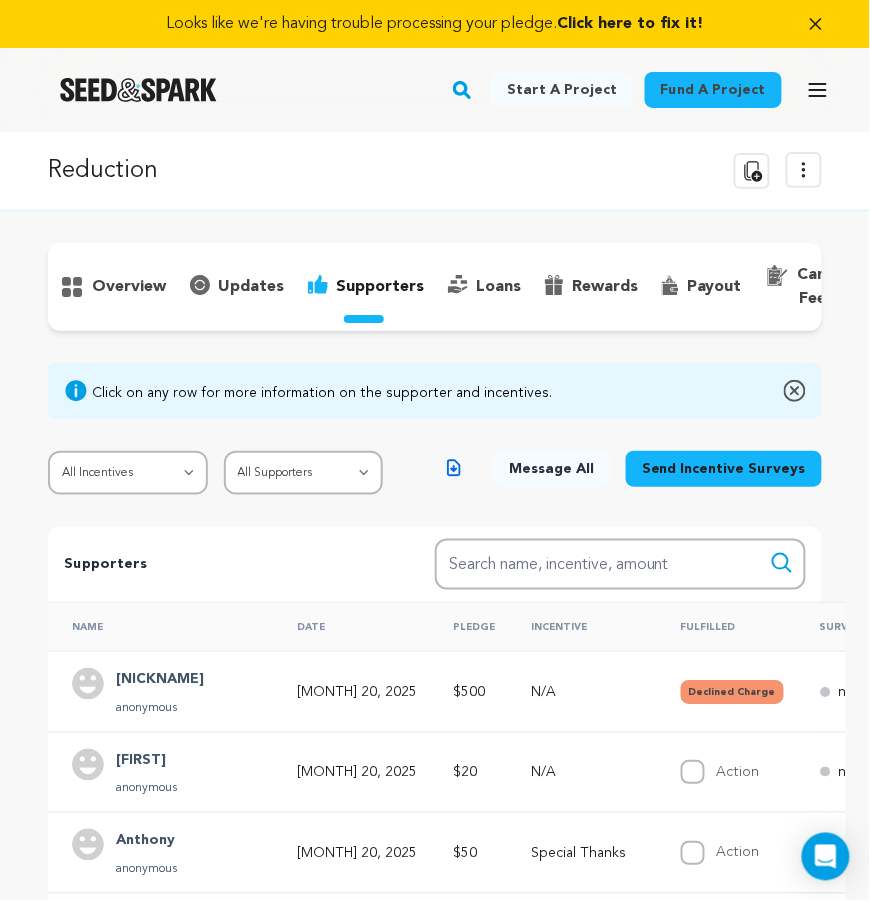 scroll, scrollTop: 0, scrollLeft: 0, axis: both 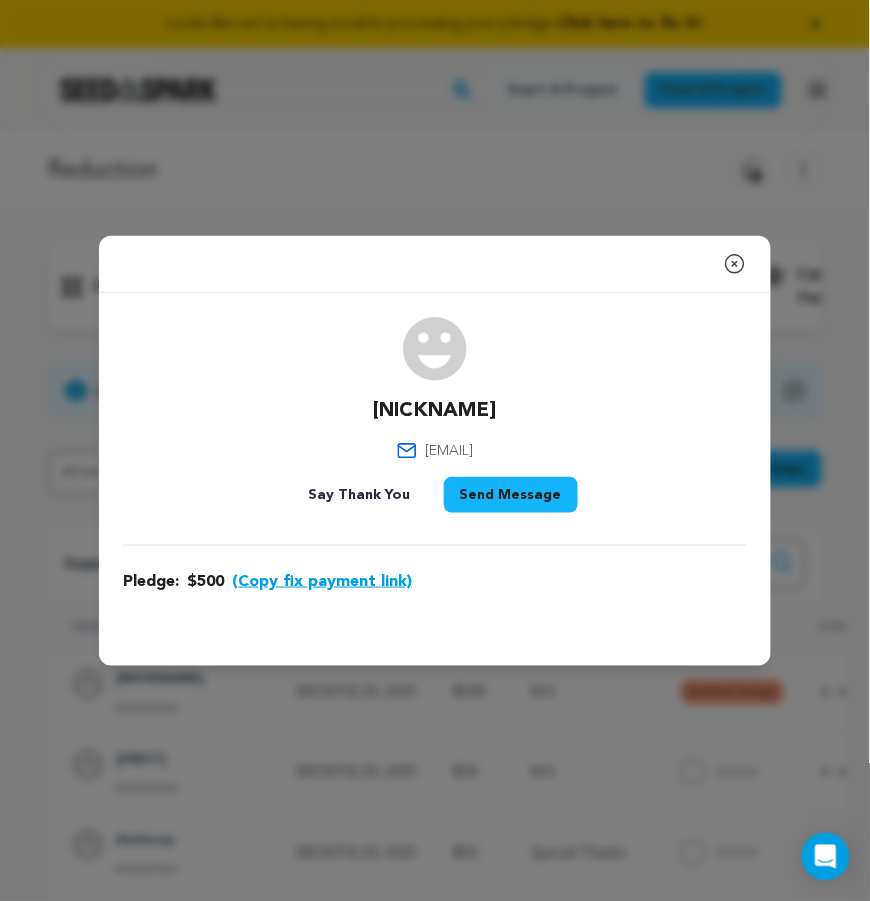 click on "Send Message" at bounding box center (511, 495) 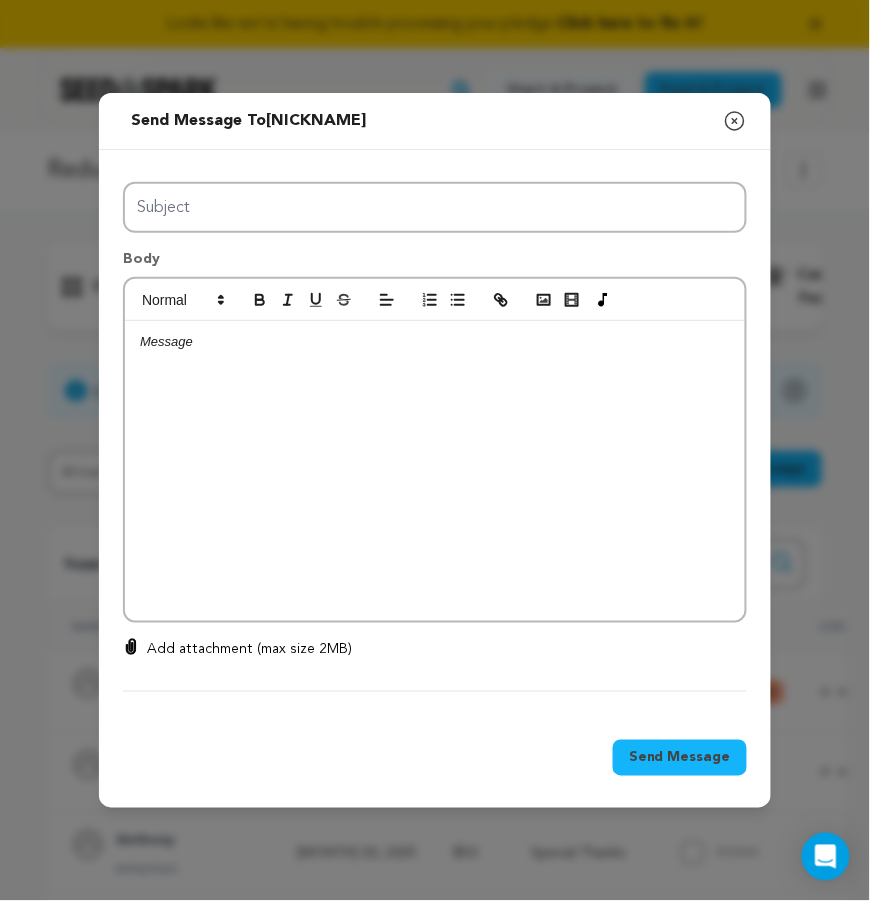 click at bounding box center [435, 471] 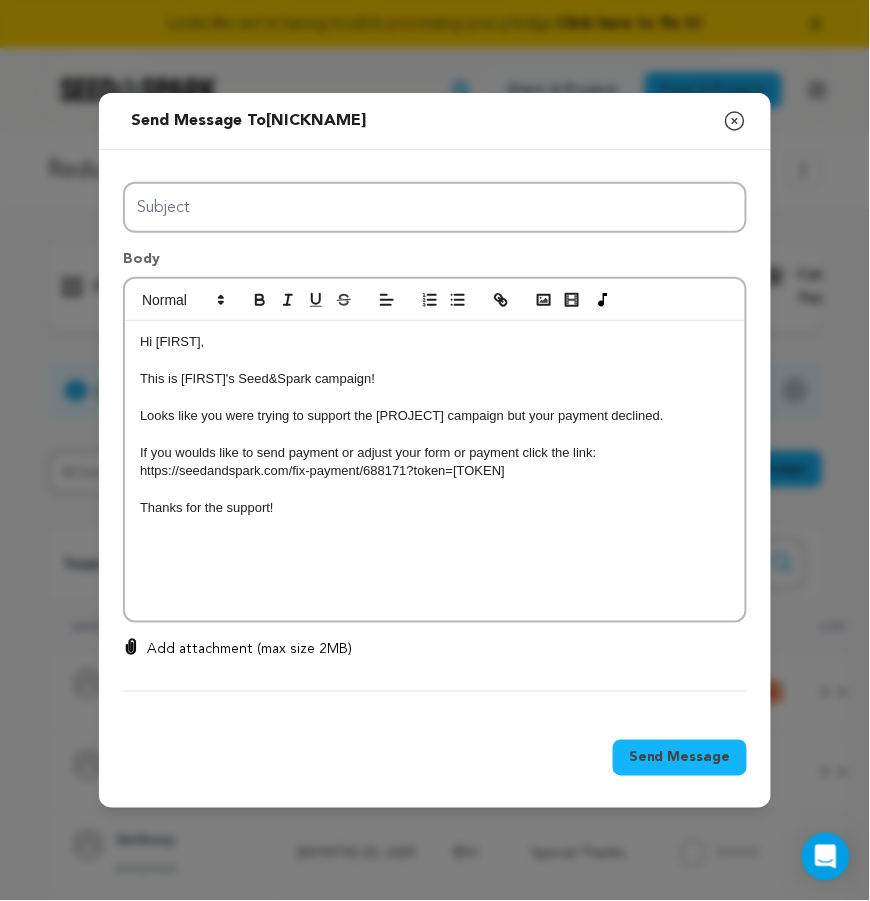 click on "Hi [FIRST]," at bounding box center [435, 342] 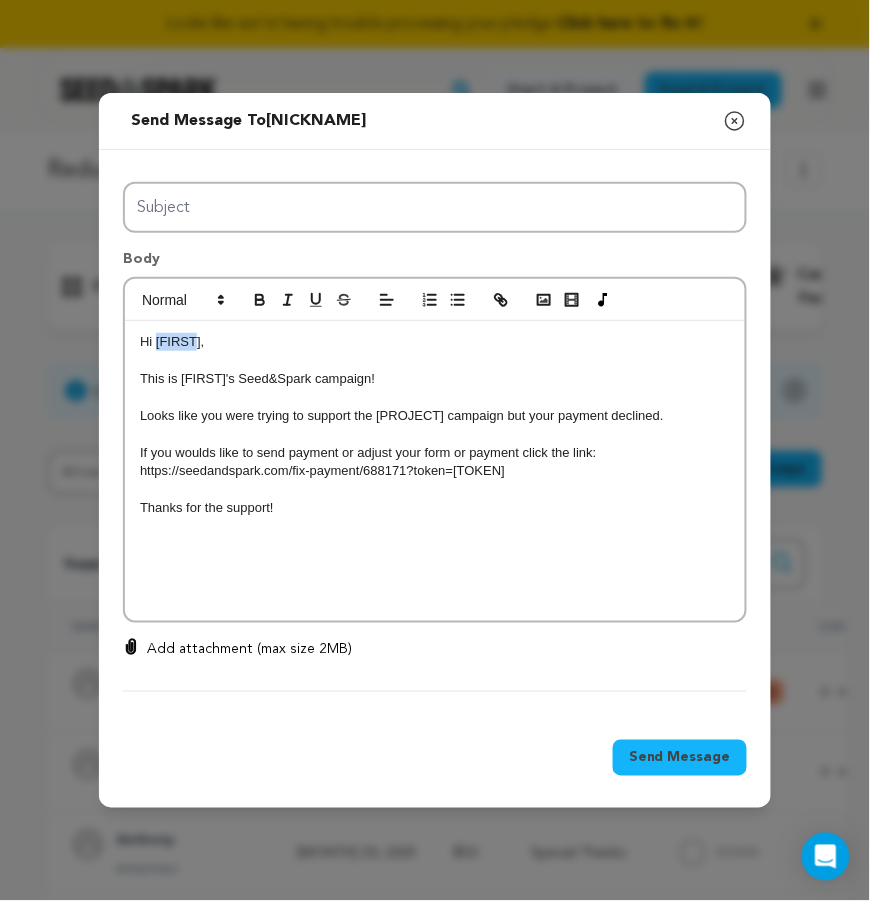 click on "Hi [FIRST]," at bounding box center [435, 342] 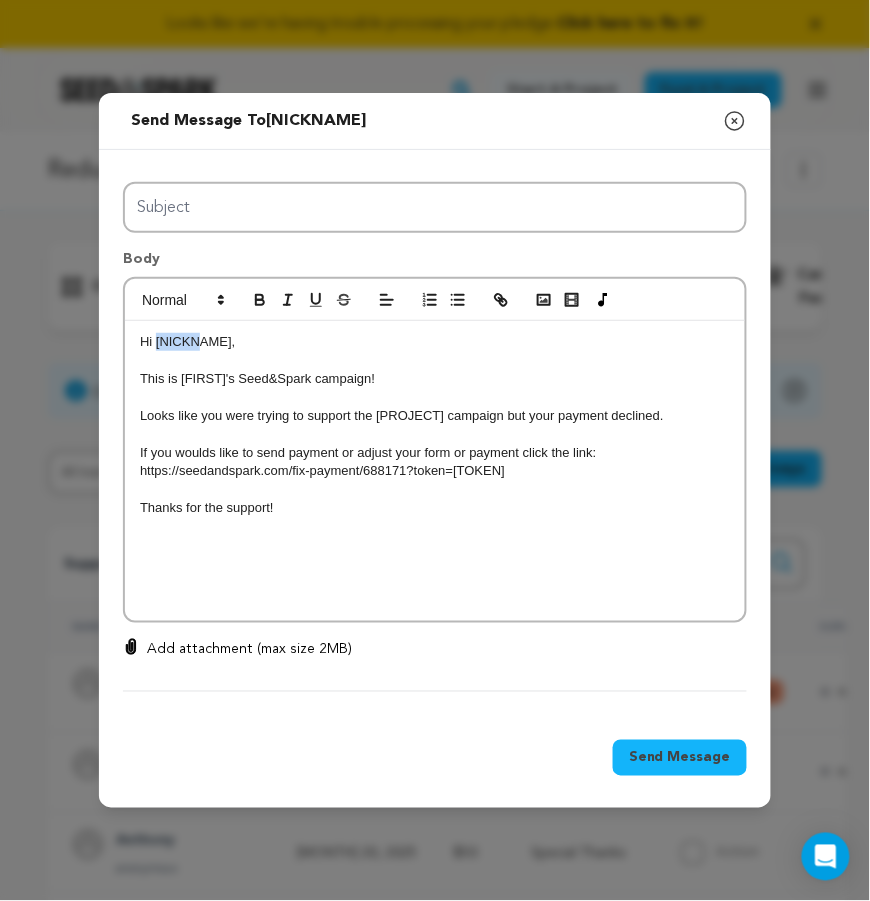 type 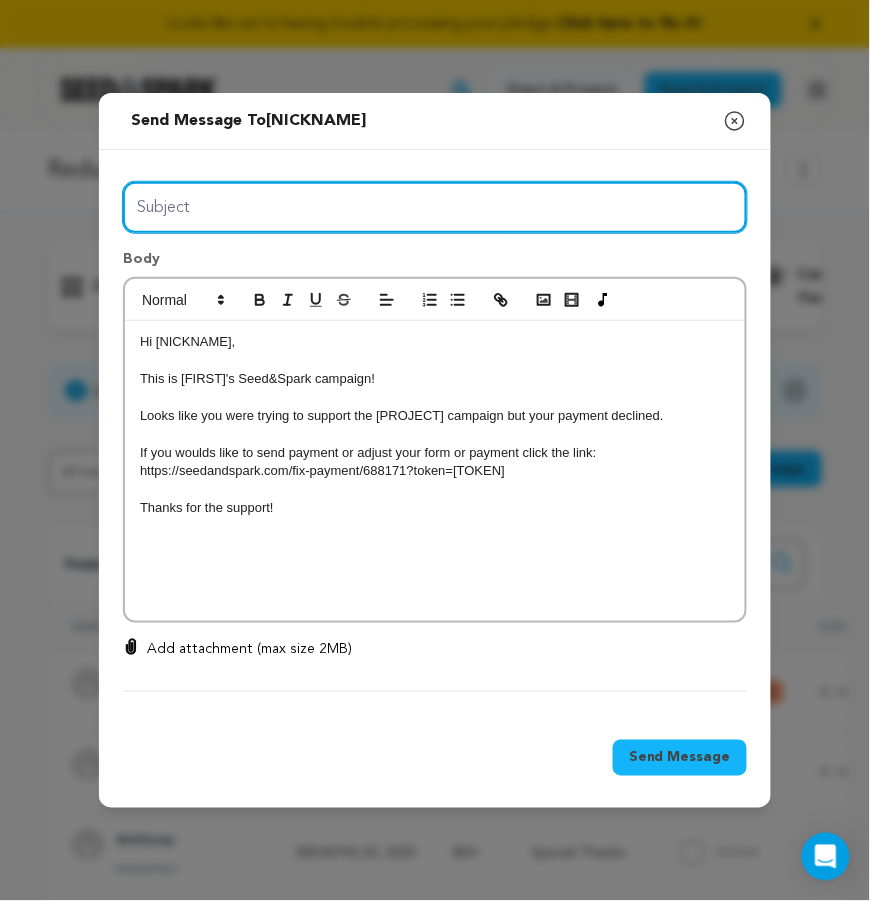 click on "Subject" at bounding box center (435, 207) 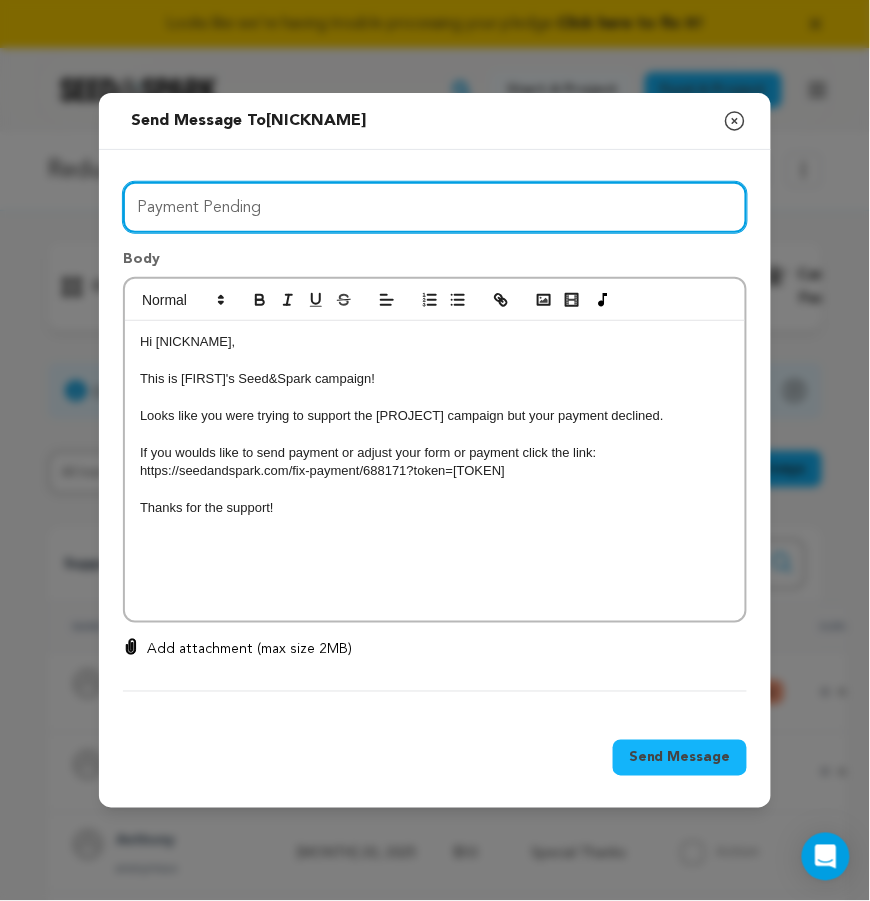 type on "Payment Pending" 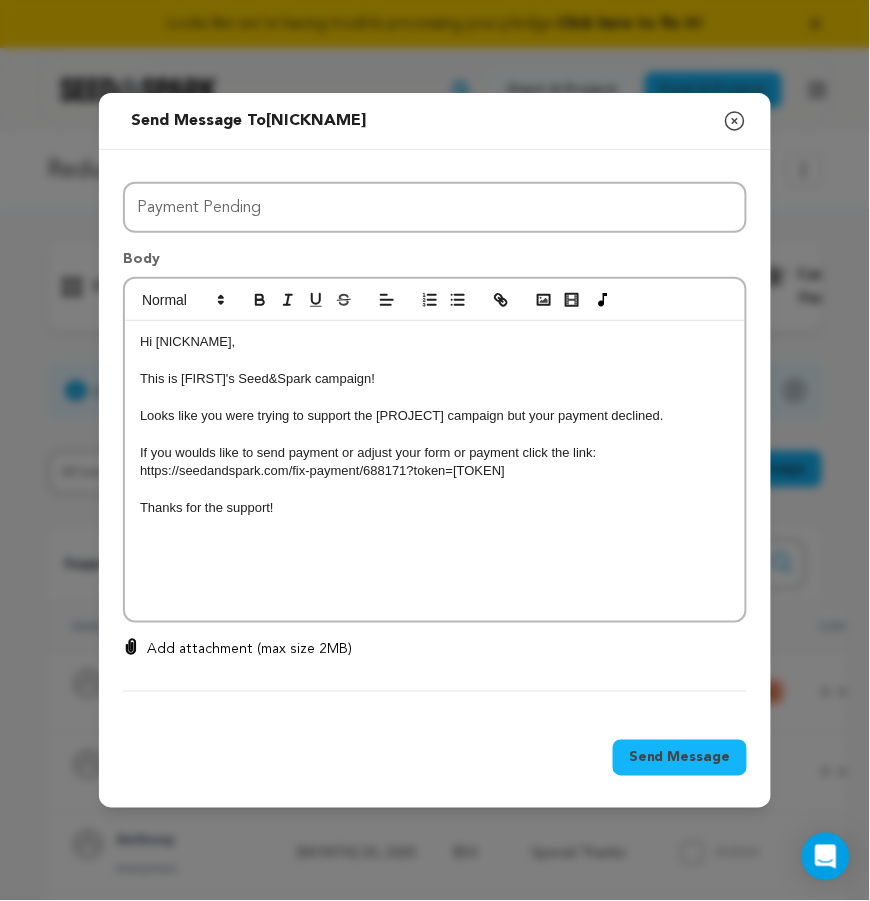 click on "Send Message" at bounding box center [680, 758] 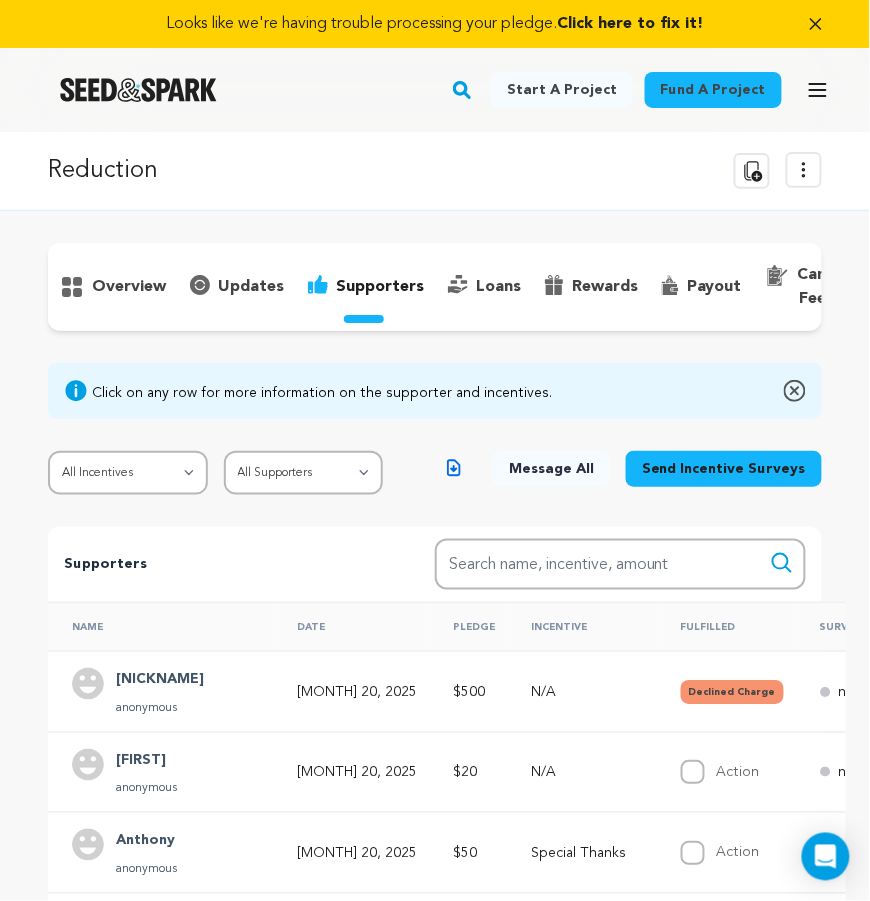 scroll, scrollTop: 0, scrollLeft: 0, axis: both 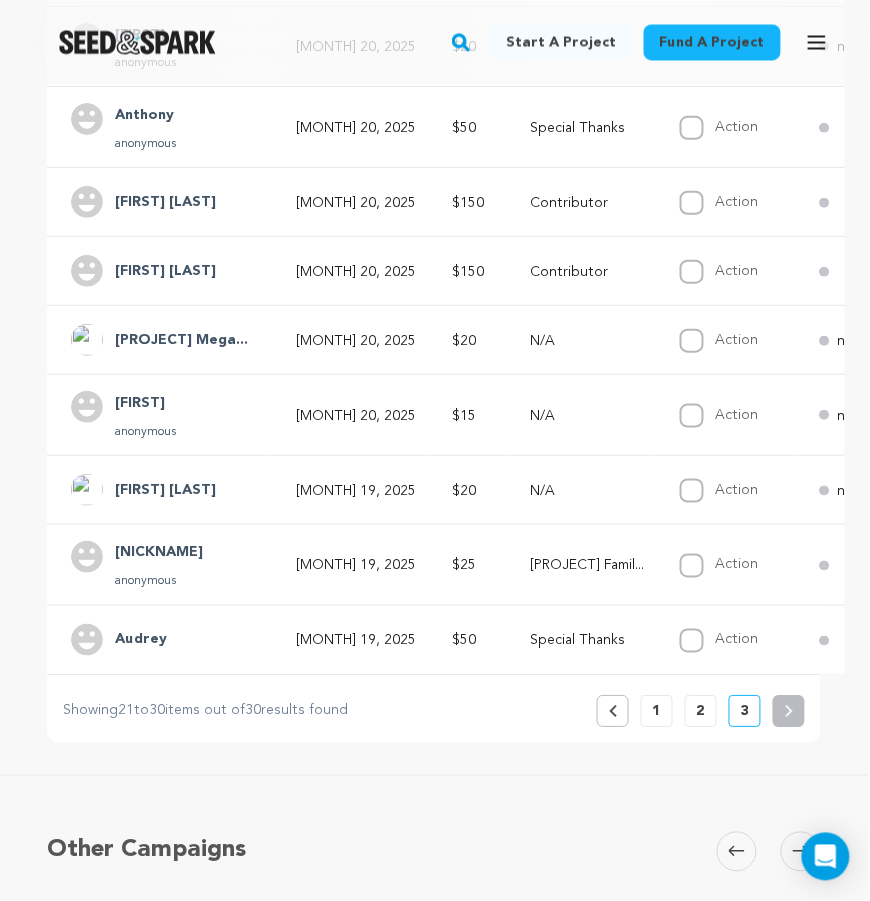 click on "Reduction
Copy public preview link
View project
Edit Project
View more option
View more option" at bounding box center (434, 429) 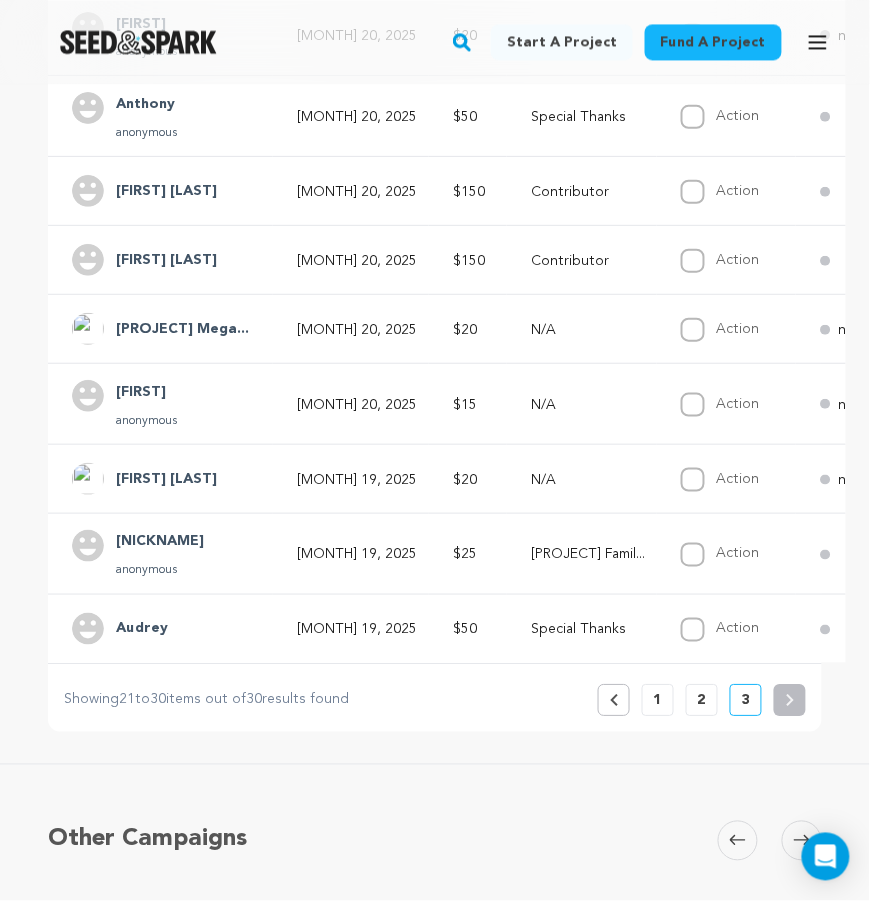 scroll, scrollTop: 740, scrollLeft: 0, axis: vertical 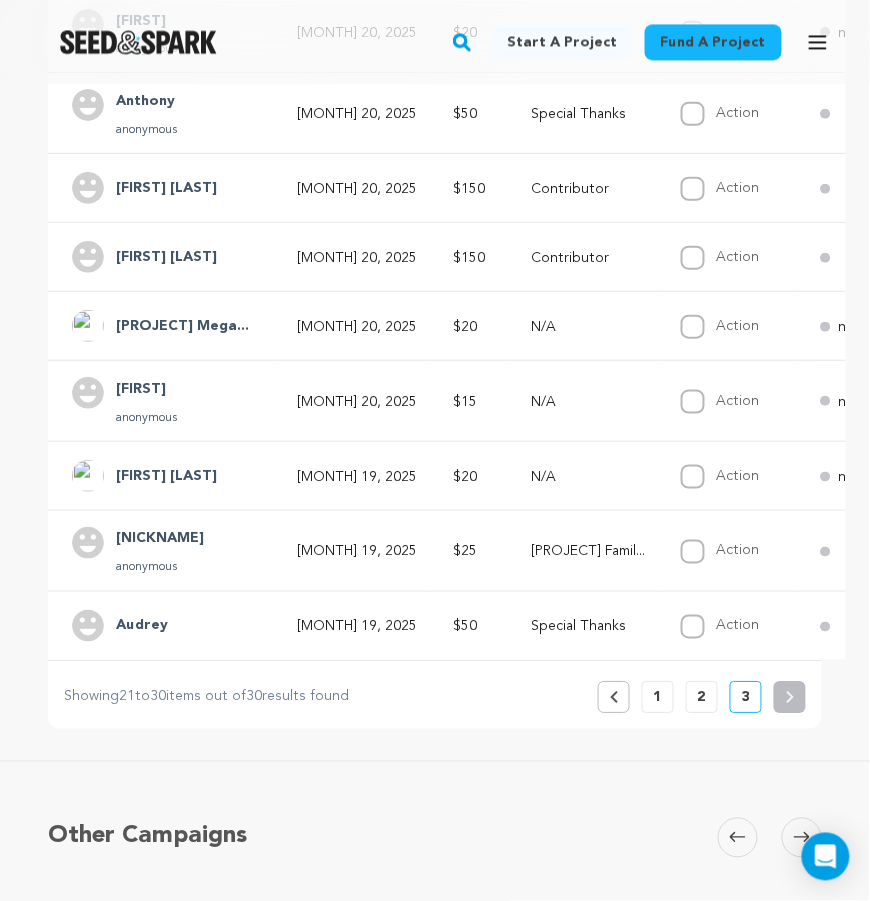 click on "2" at bounding box center (702, 697) 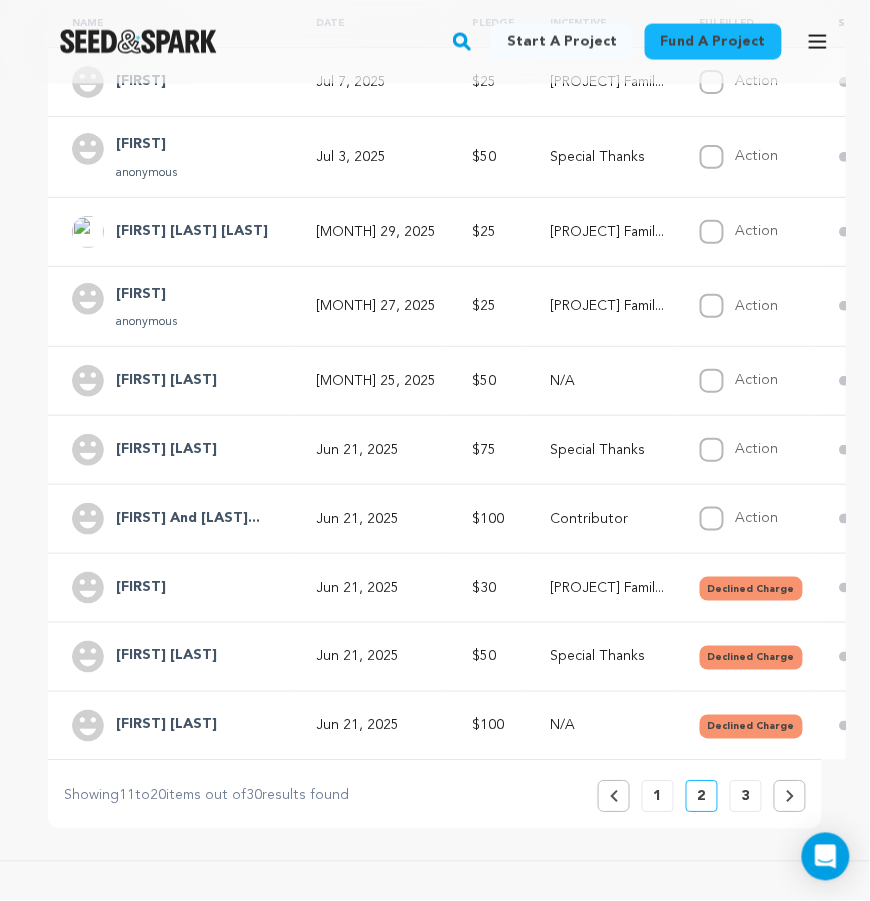 scroll, scrollTop: 640, scrollLeft: 0, axis: vertical 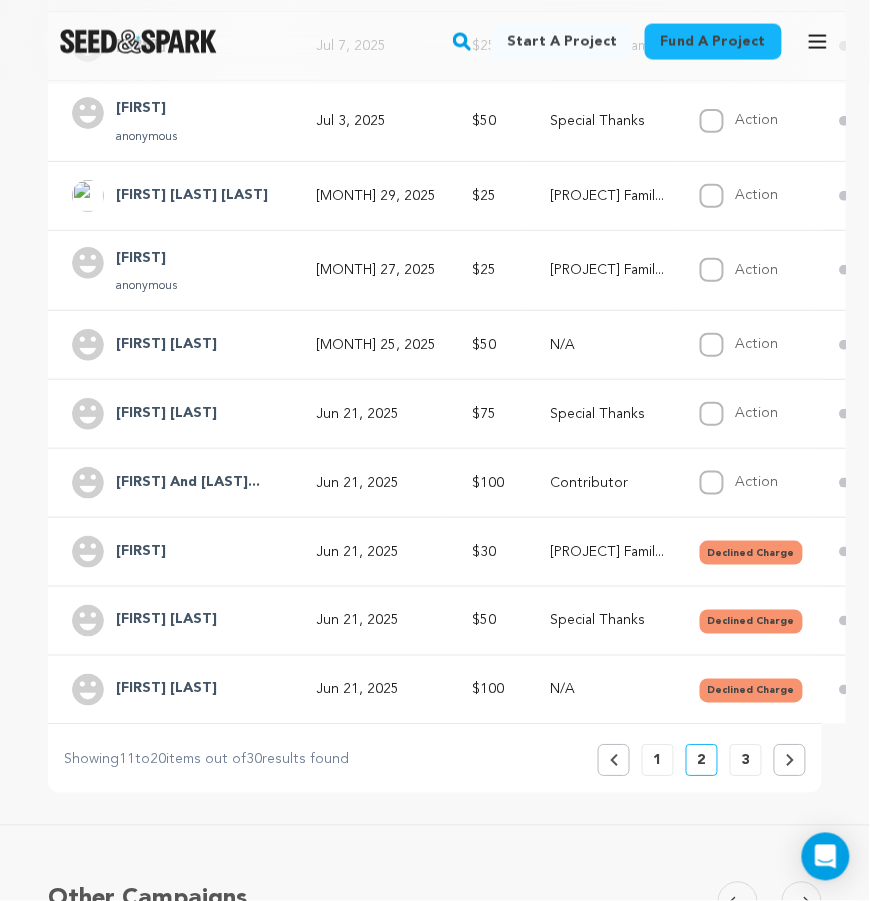 click on "[FIRST] And [LAST]" at bounding box center (188, 483) 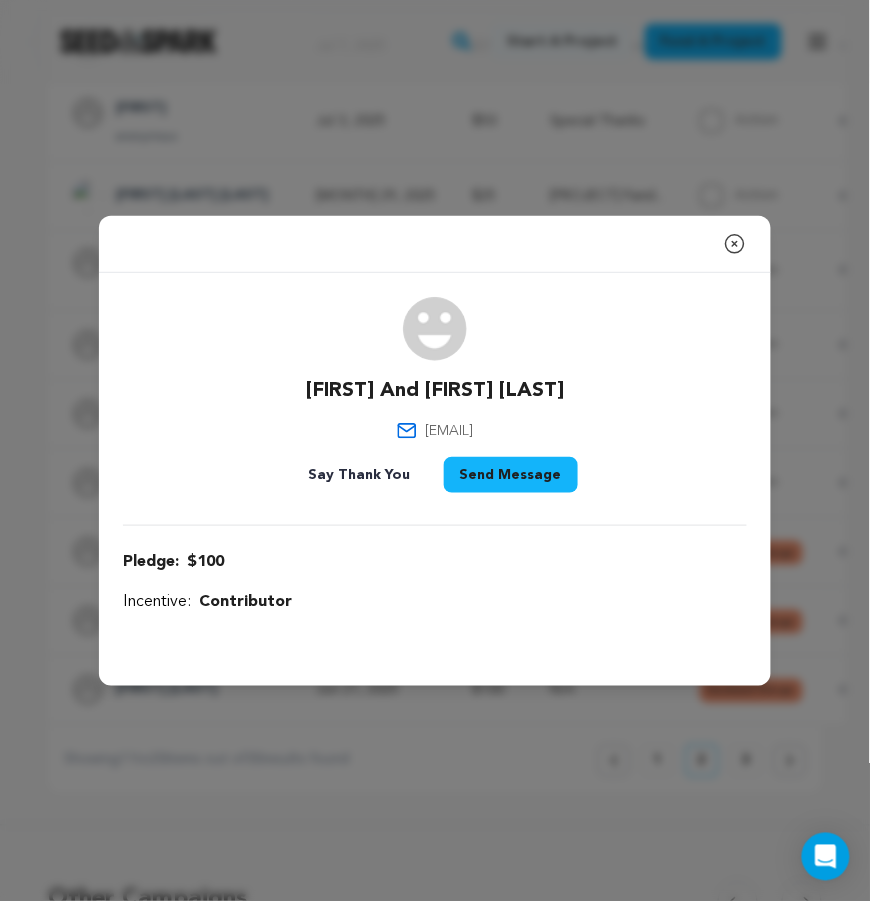 click on "Close modal
Joe And Morgan Ebeling
jebeling0614@gmail.com" at bounding box center (435, 450) 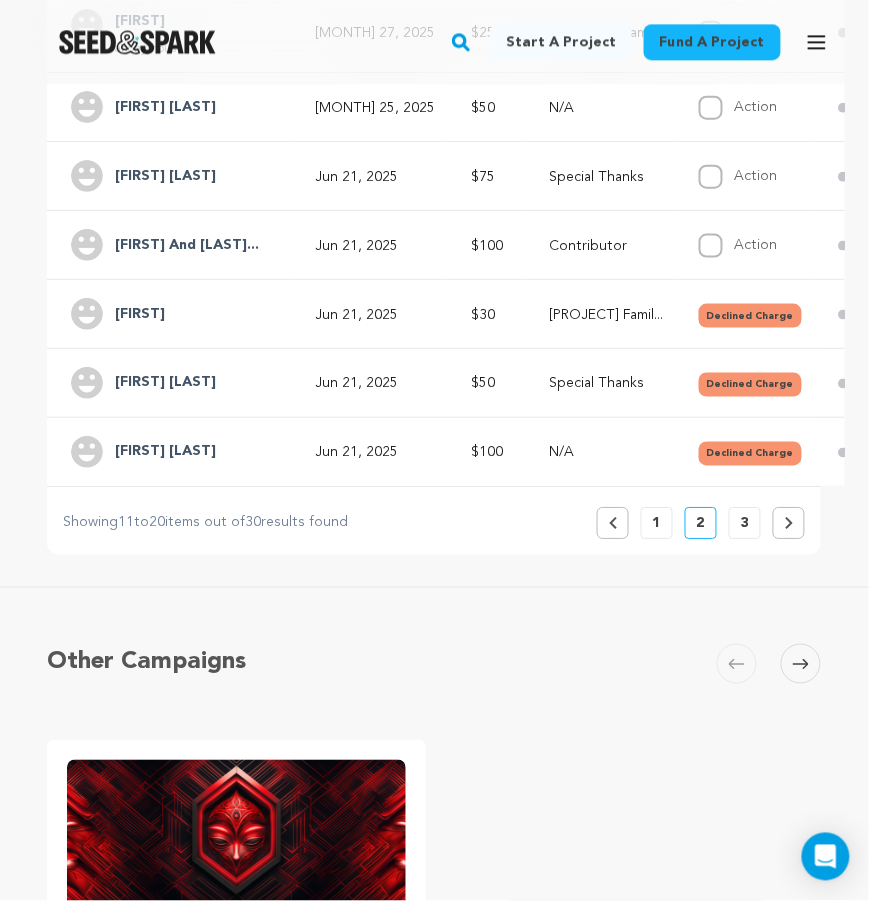 scroll, scrollTop: 1058, scrollLeft: 1, axis: both 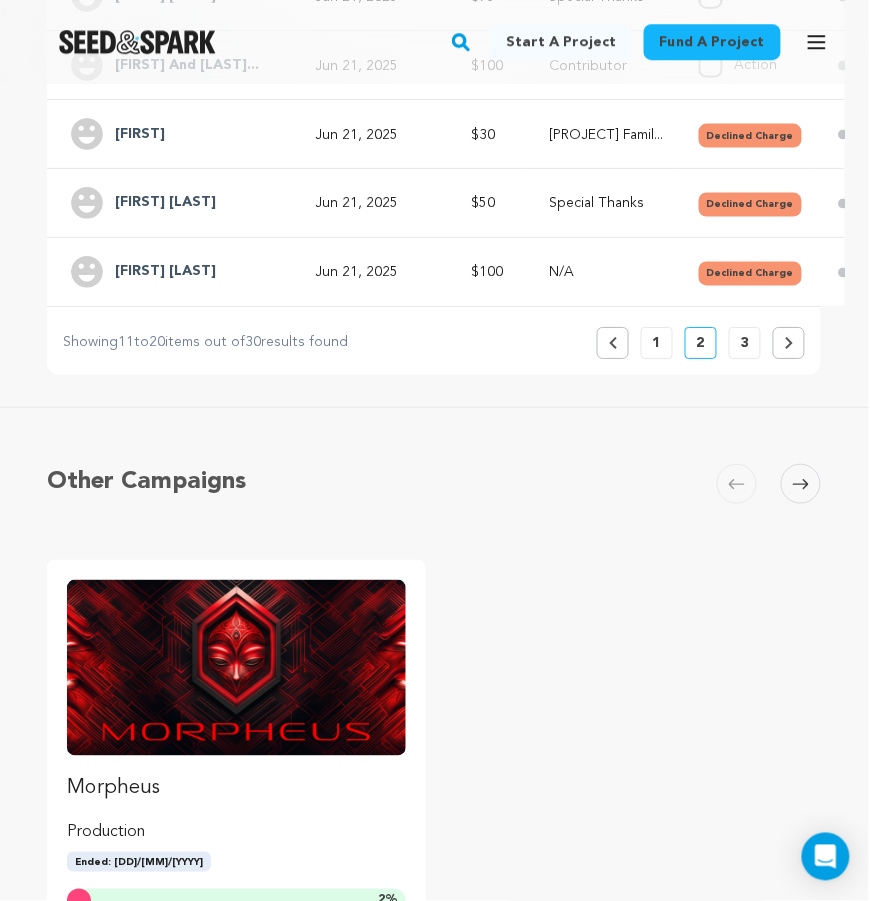 click on "1" at bounding box center [657, 343] 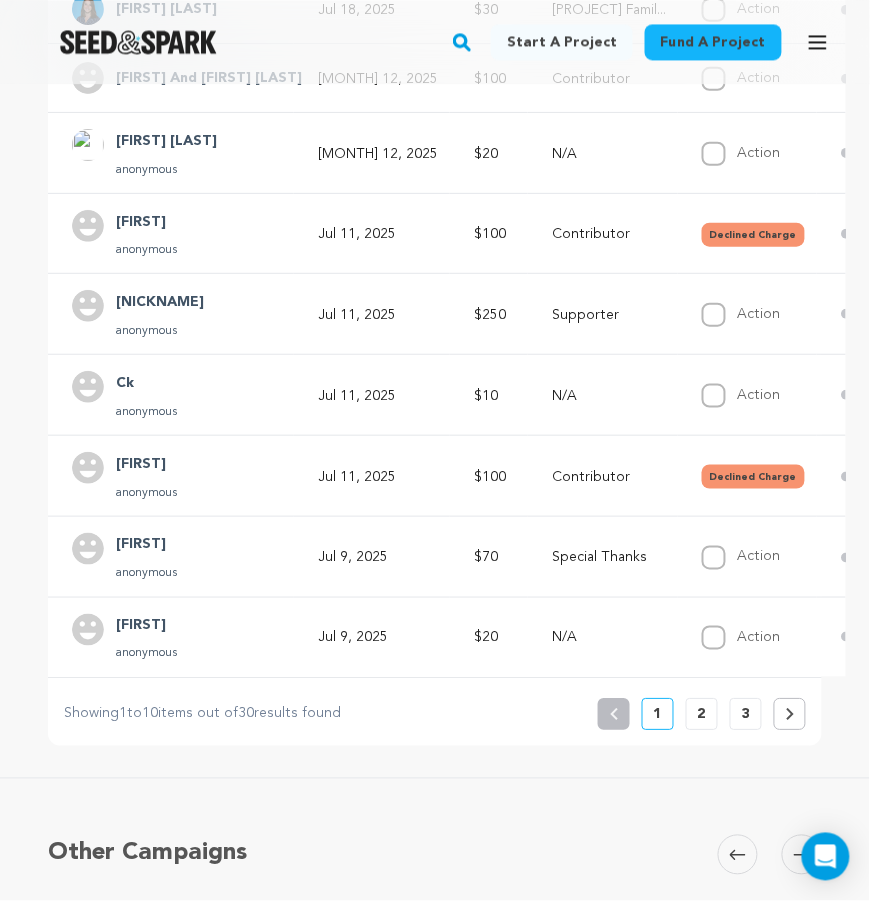 scroll, scrollTop: 749, scrollLeft: 0, axis: vertical 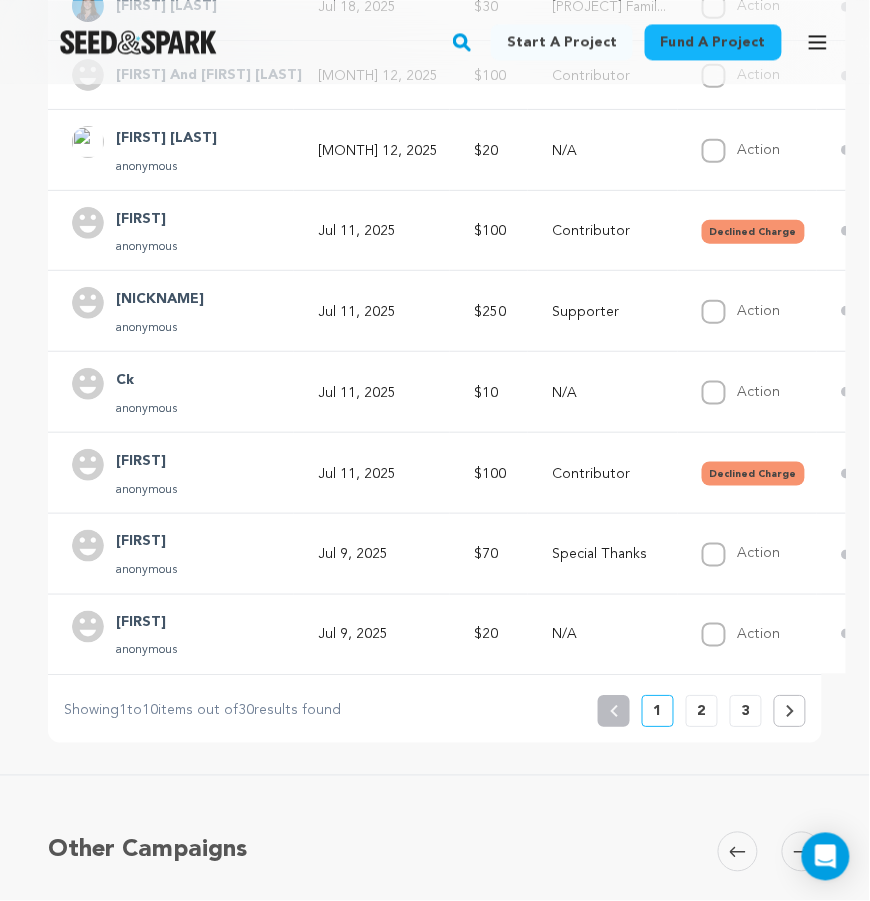 click on "3" at bounding box center (746, 711) 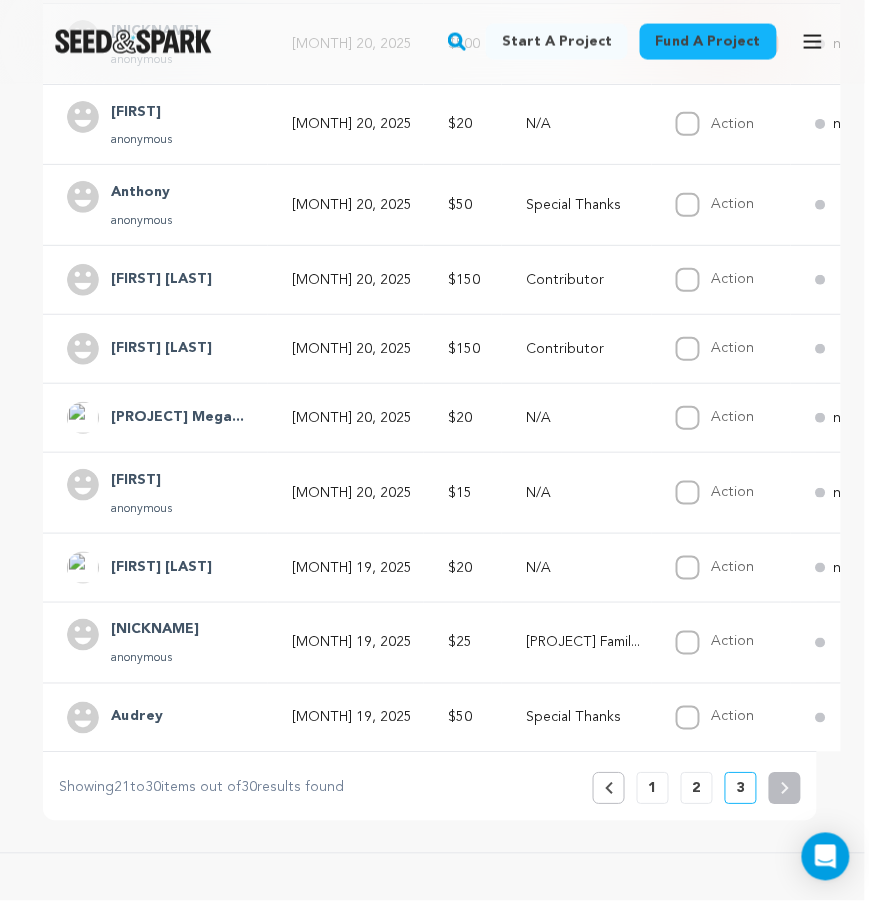 scroll, scrollTop: 656, scrollLeft: 5, axis: both 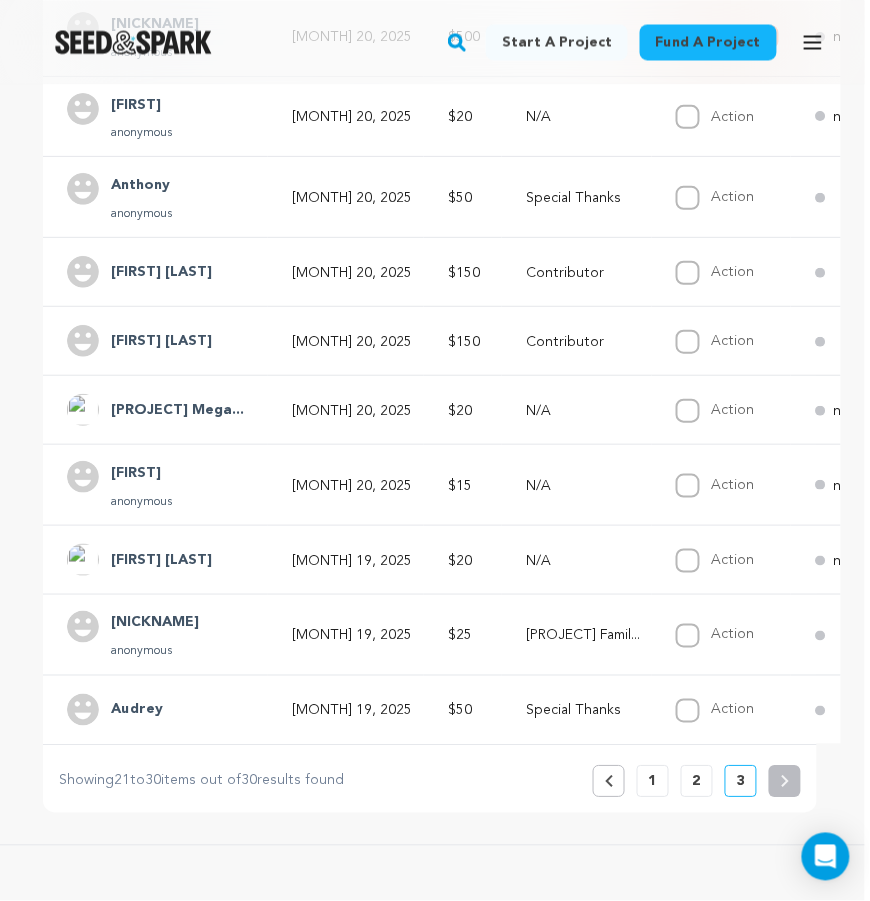 click on "1" at bounding box center [653, 781] 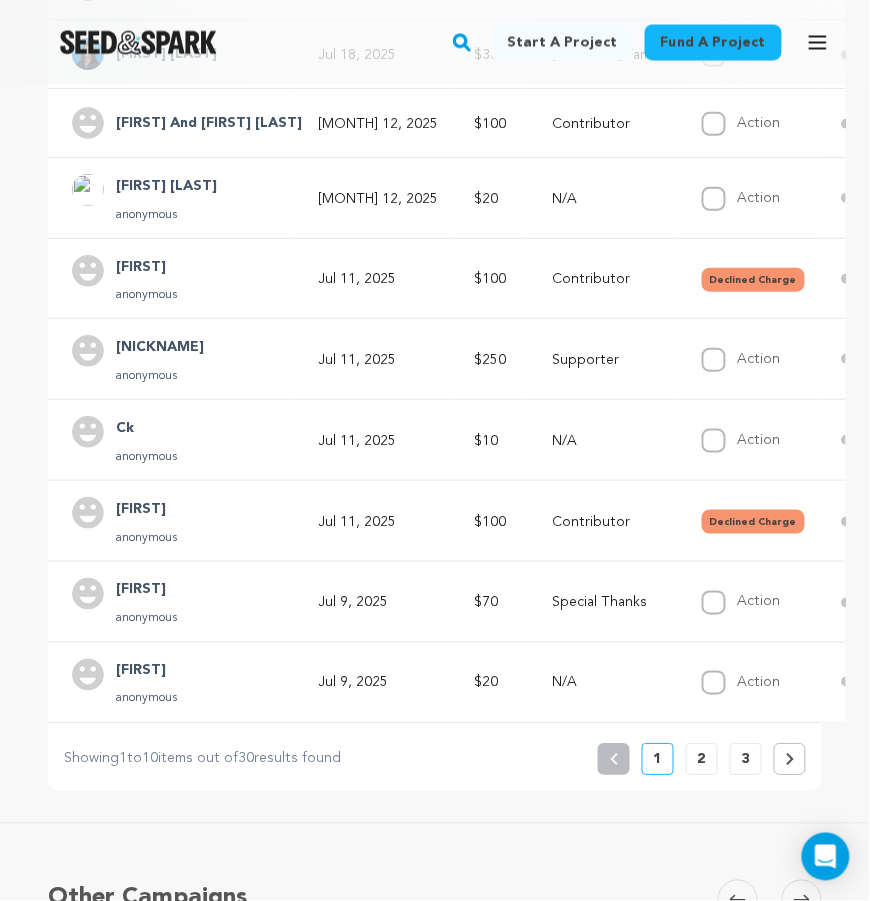 scroll, scrollTop: 694, scrollLeft: 0, axis: vertical 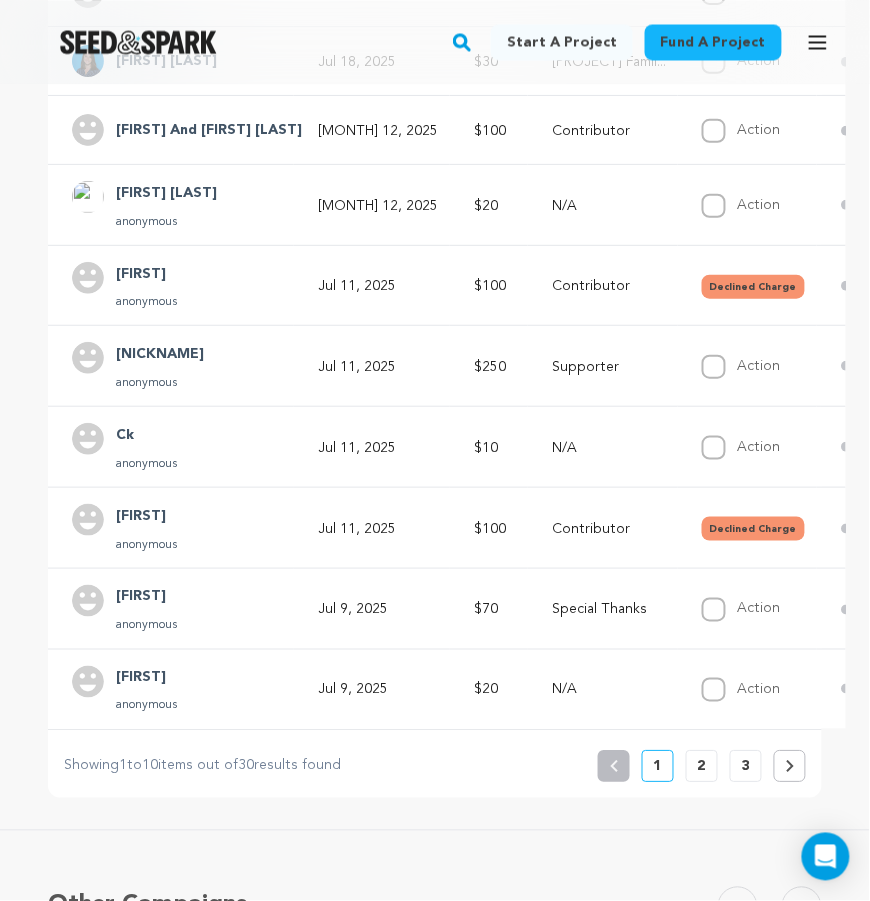 click on "Ck
anonymous" at bounding box center (146, 447) 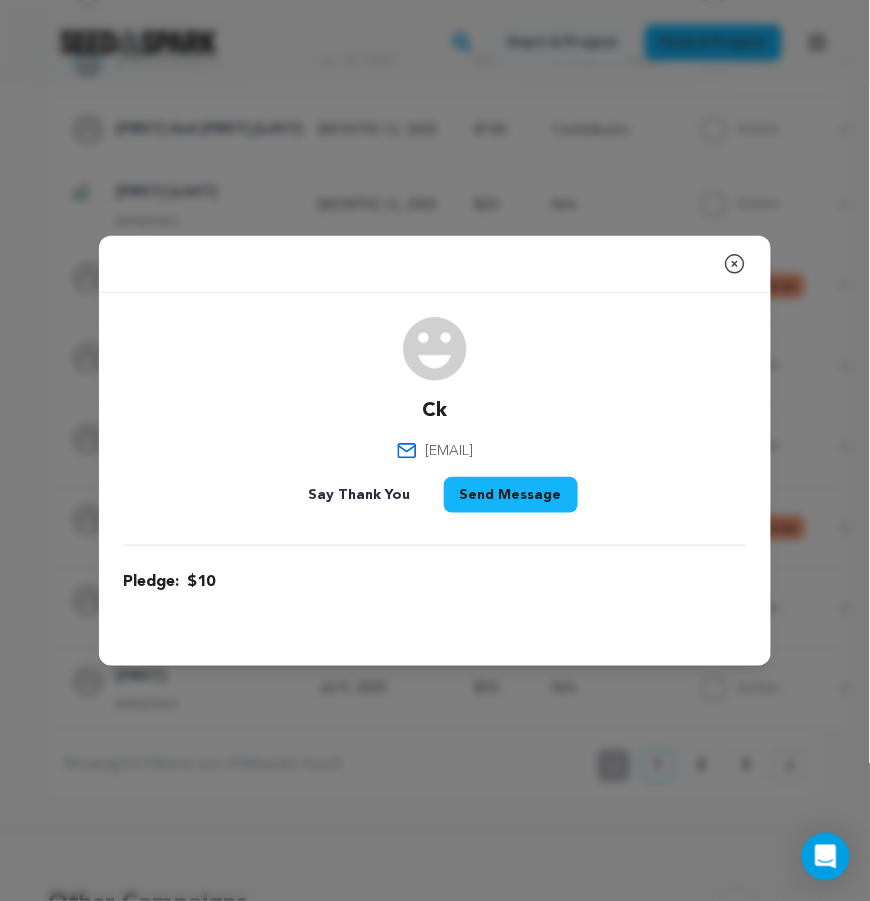 click on "Close modal
Ck
caroline@pacepictures.com" at bounding box center [435, 450] 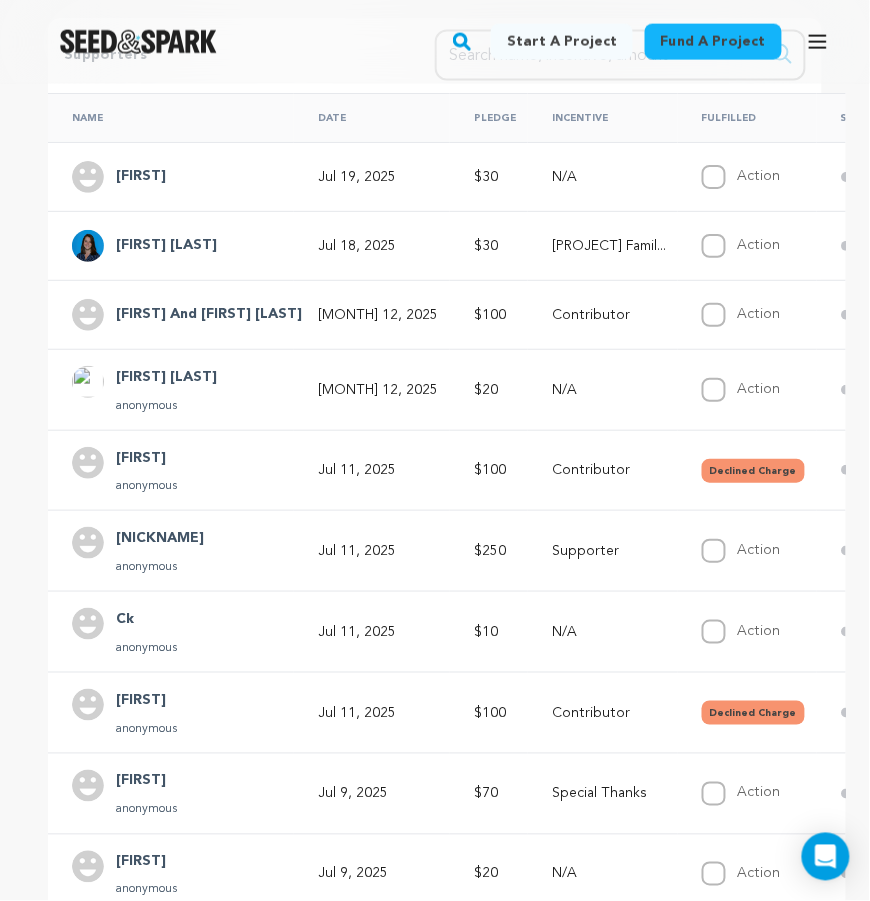 scroll, scrollTop: 512, scrollLeft: 1, axis: both 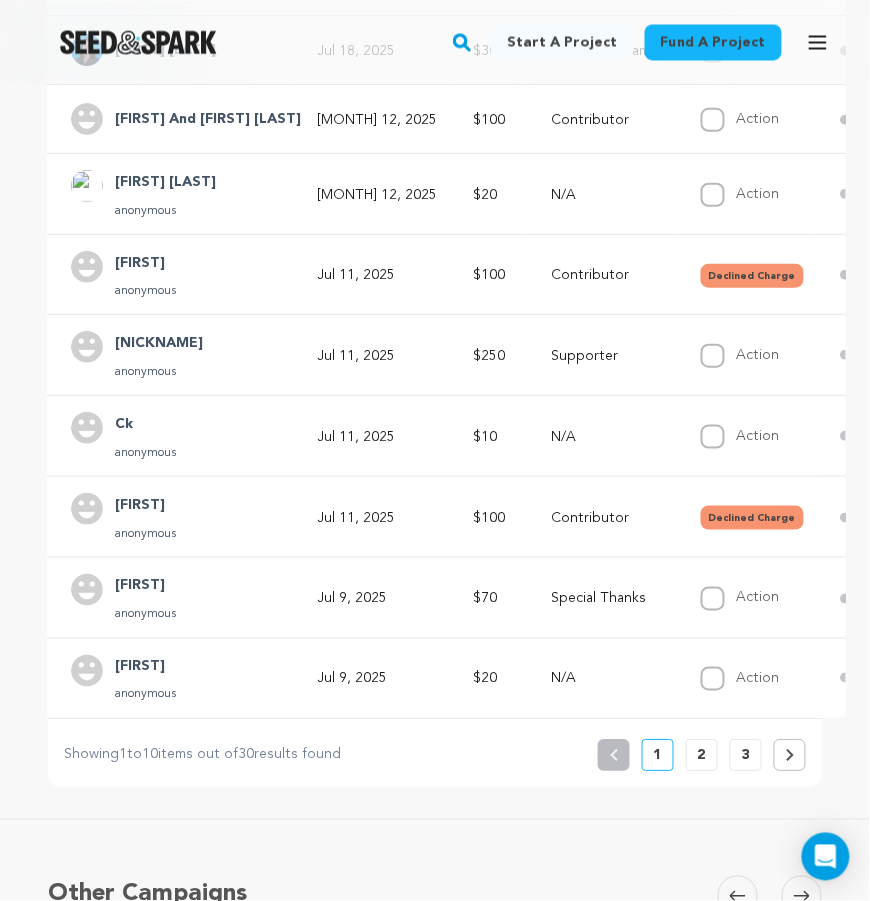 click on "2" at bounding box center [702, 755] 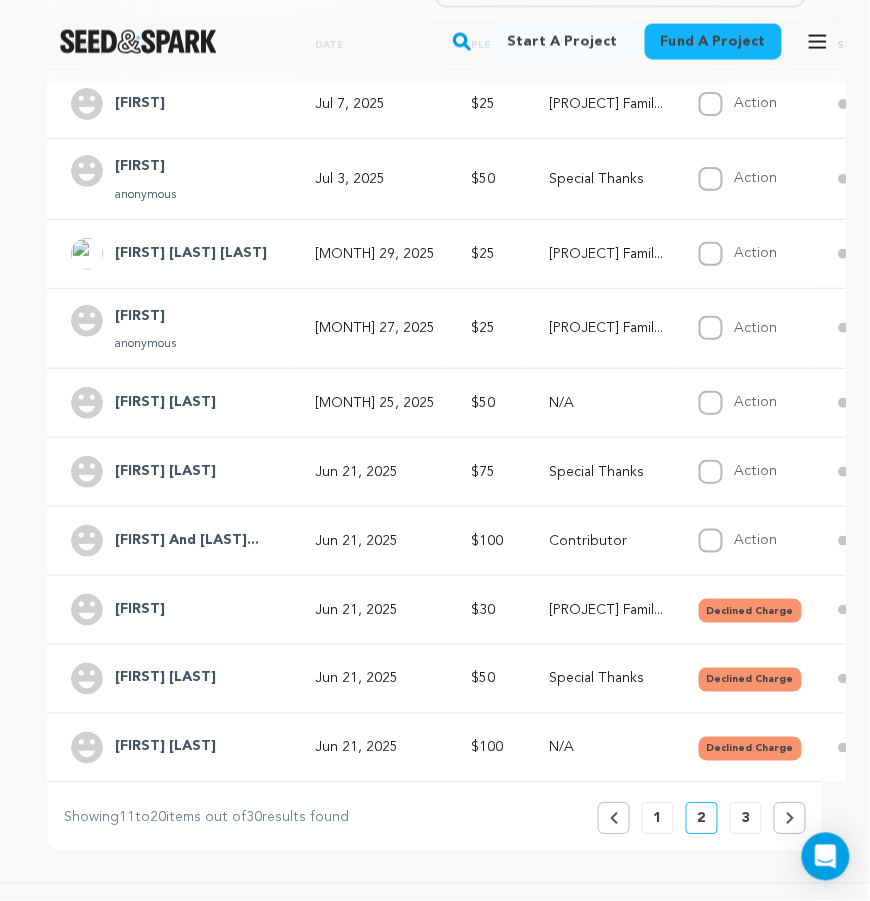 scroll, scrollTop: 592, scrollLeft: 0, axis: vertical 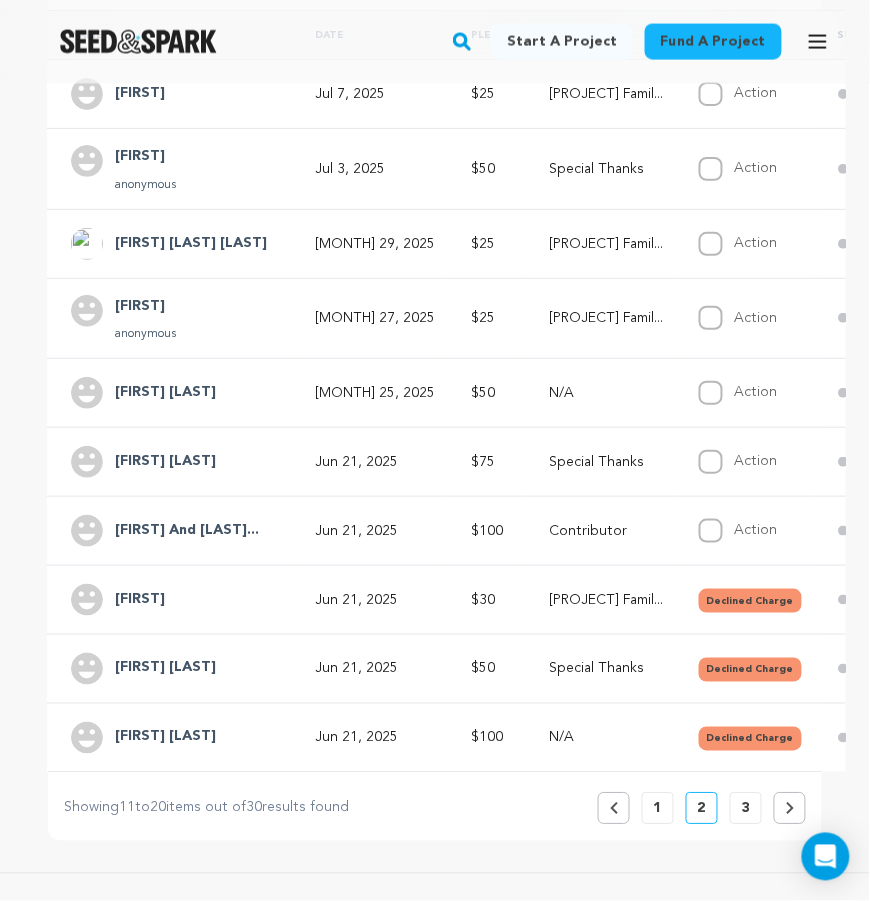 click on "3" at bounding box center [746, 809] 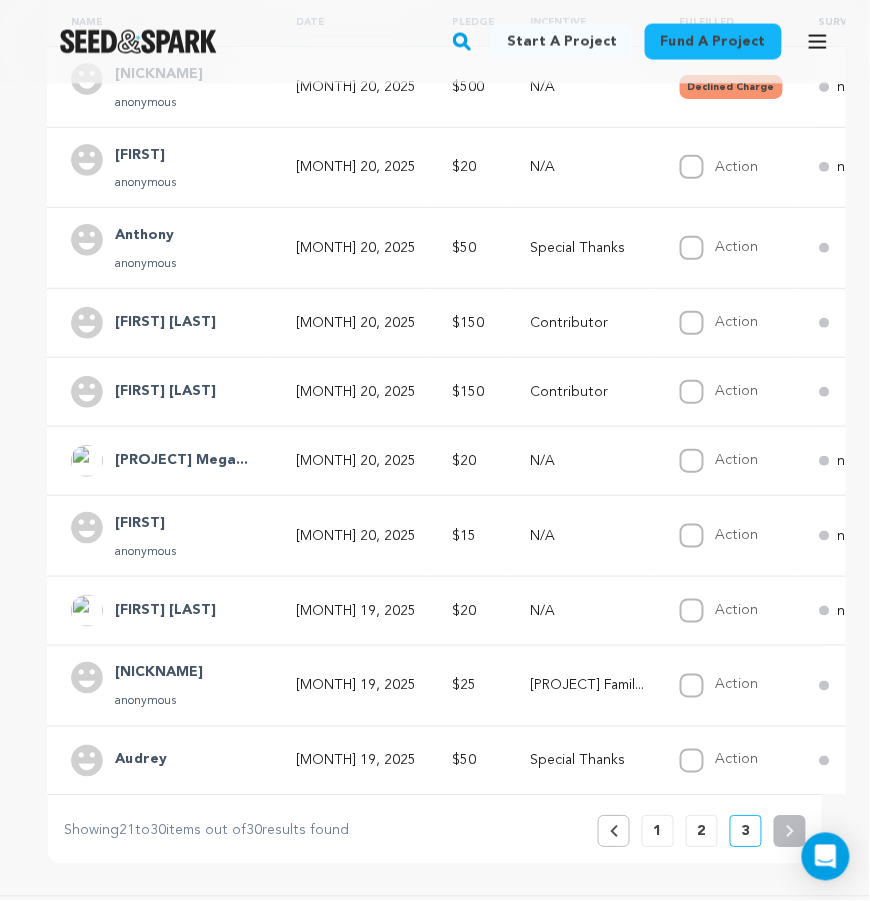 scroll, scrollTop: 620, scrollLeft: 0, axis: vertical 